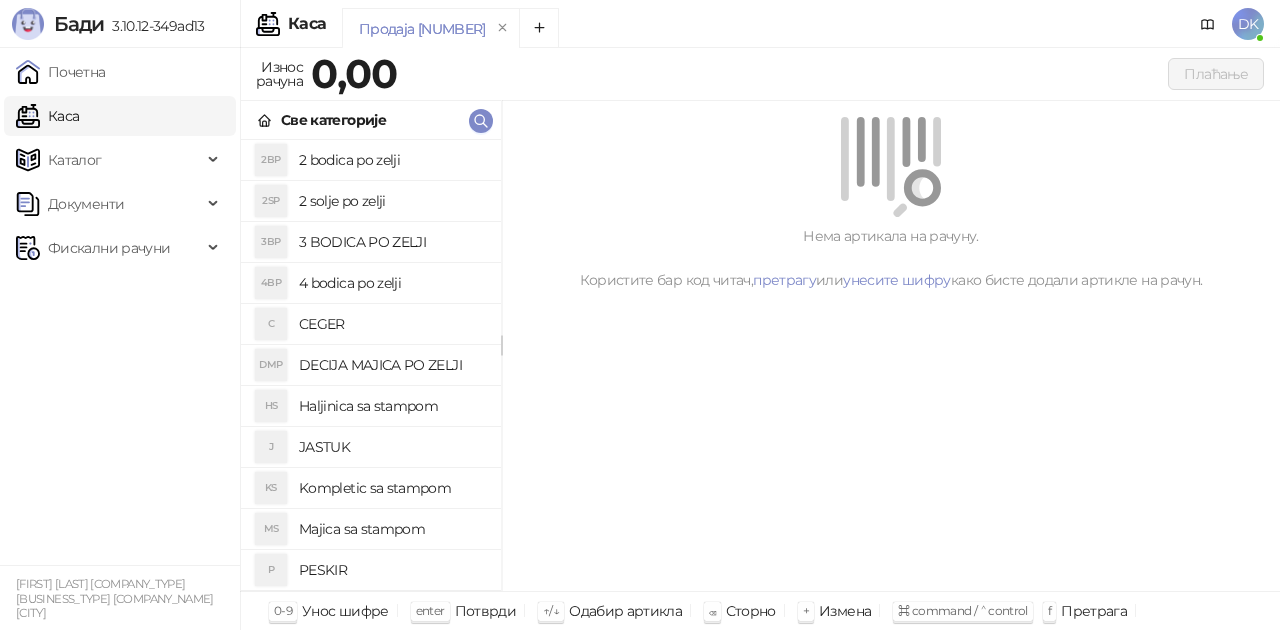 scroll, scrollTop: 0, scrollLeft: 0, axis: both 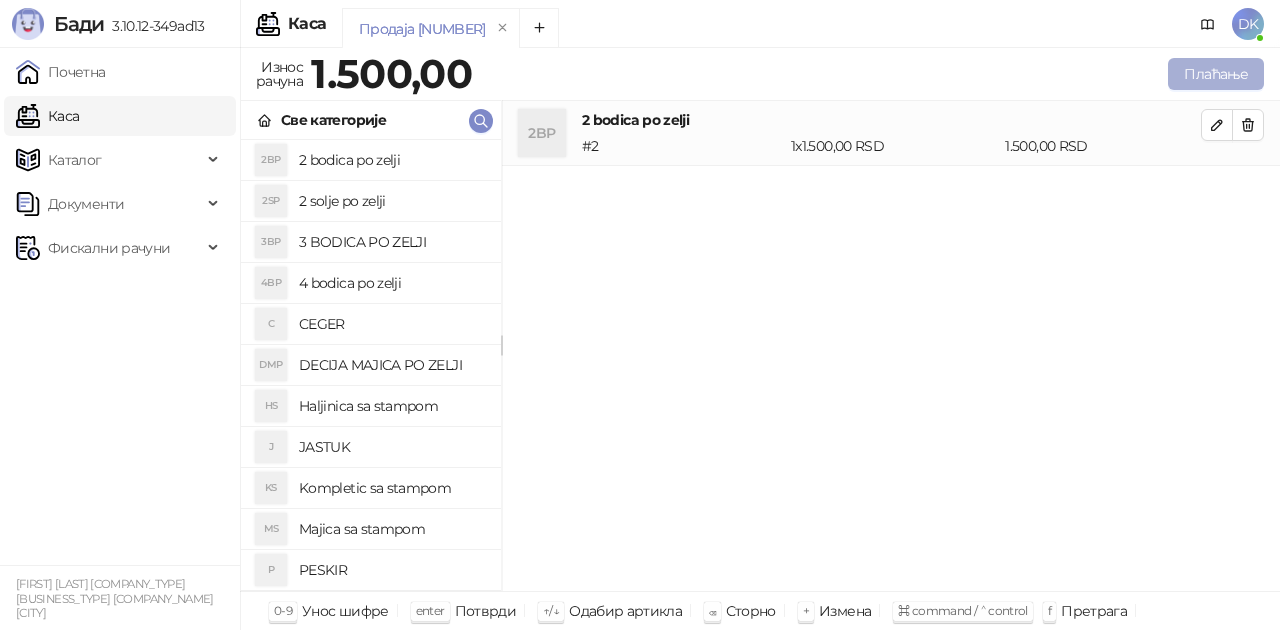 click on "Плаћање" at bounding box center (1216, 74) 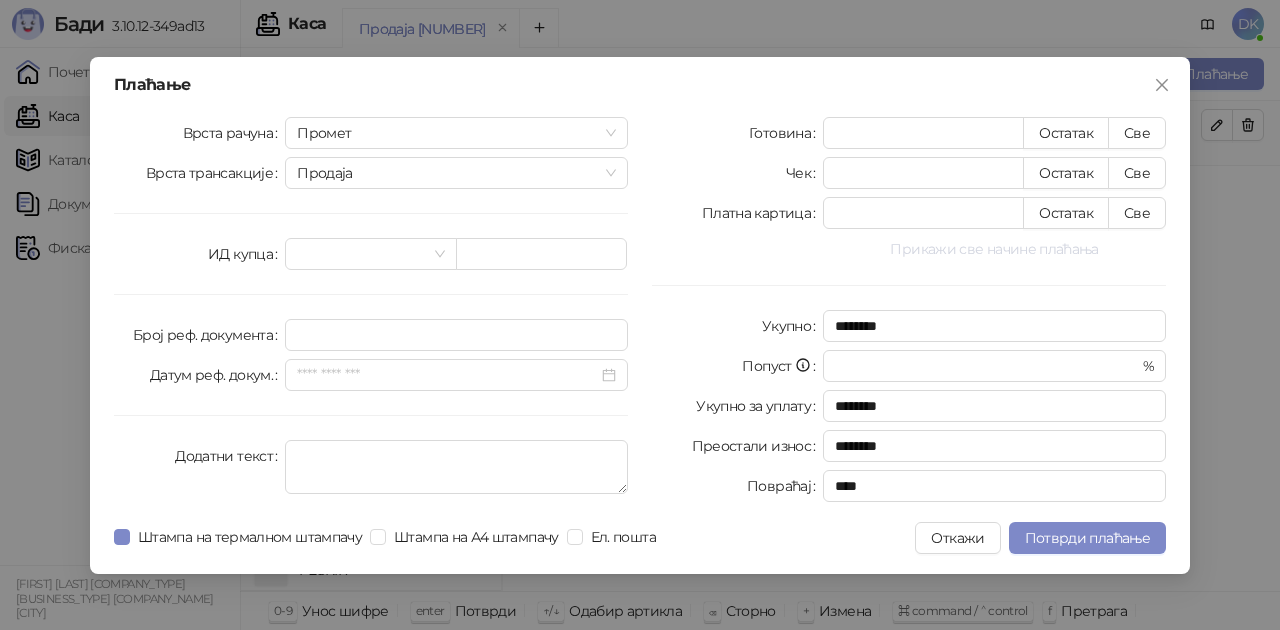 click on "Прикажи све начине плаћања" at bounding box center (994, 249) 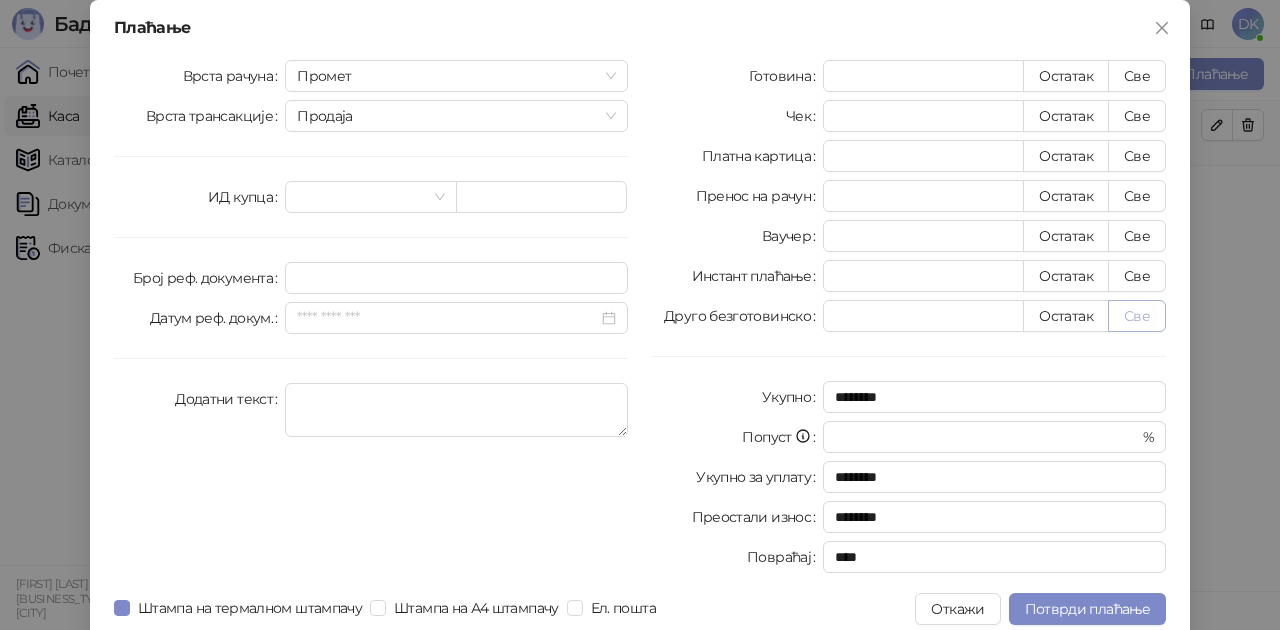click on "Све" at bounding box center (1137, 316) 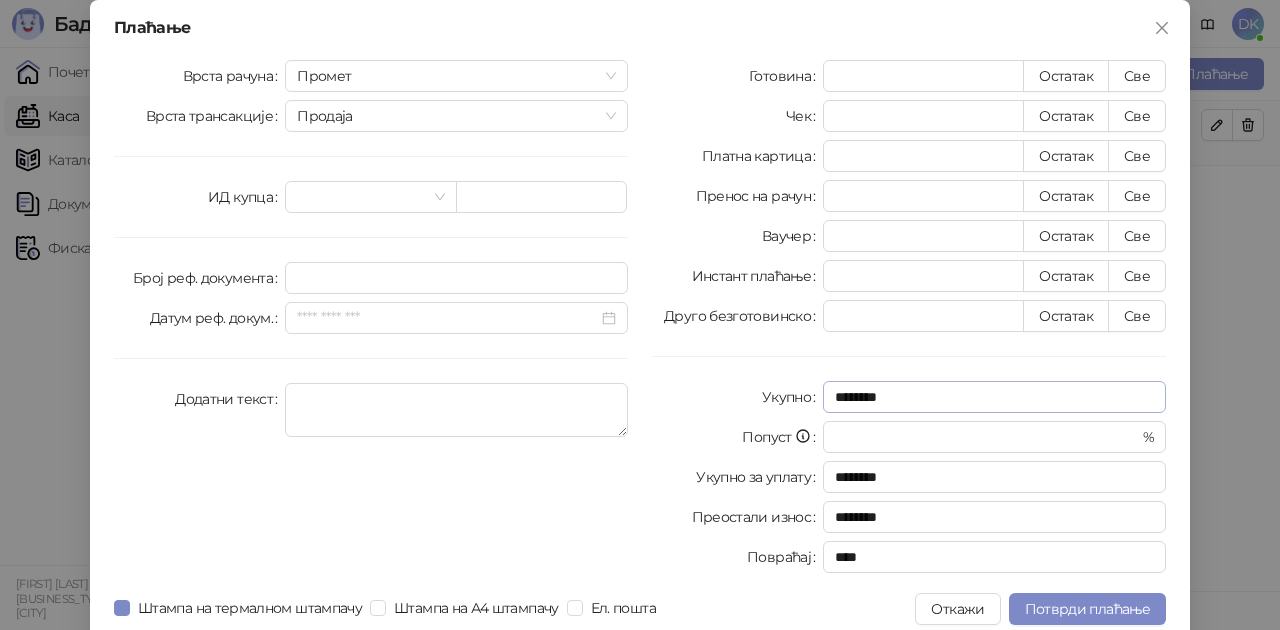 type on "****" 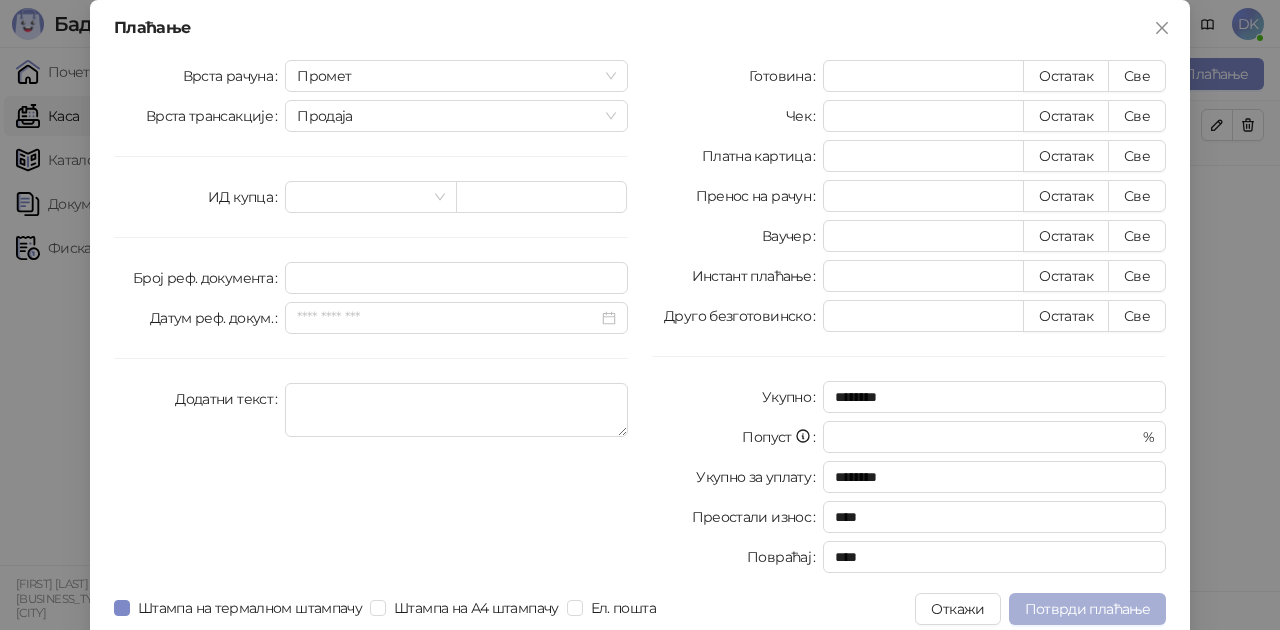 click on "Потврди плаћање" at bounding box center [1087, 609] 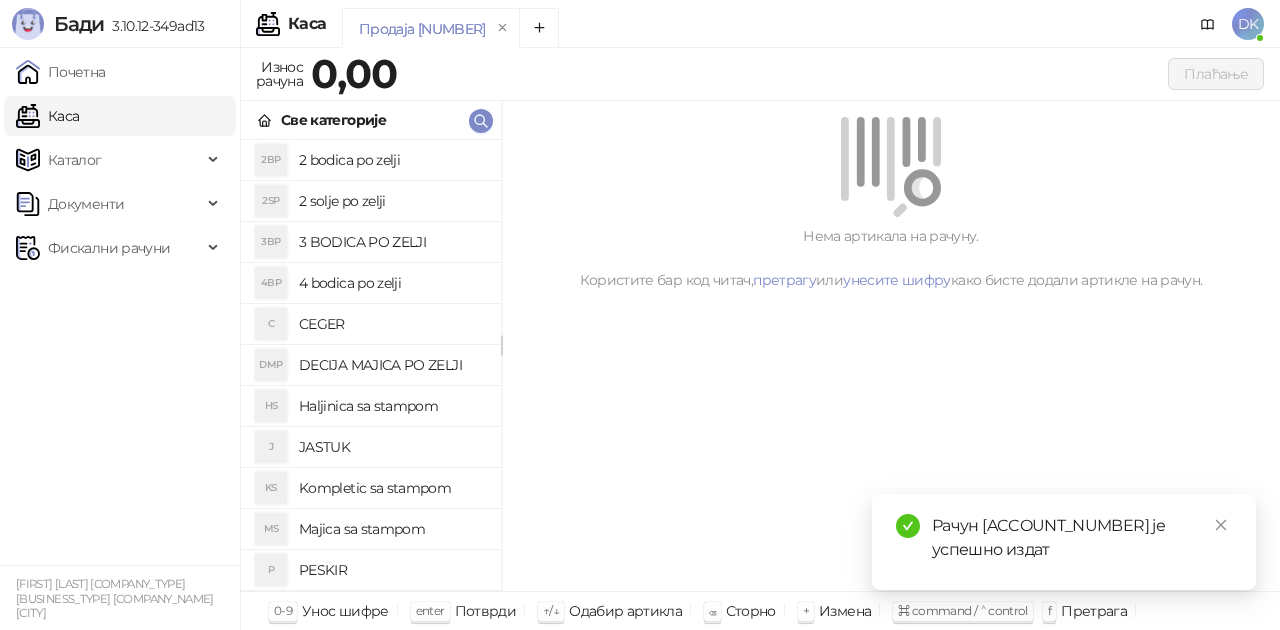 click on "2 bodica po zelji" at bounding box center (392, 160) 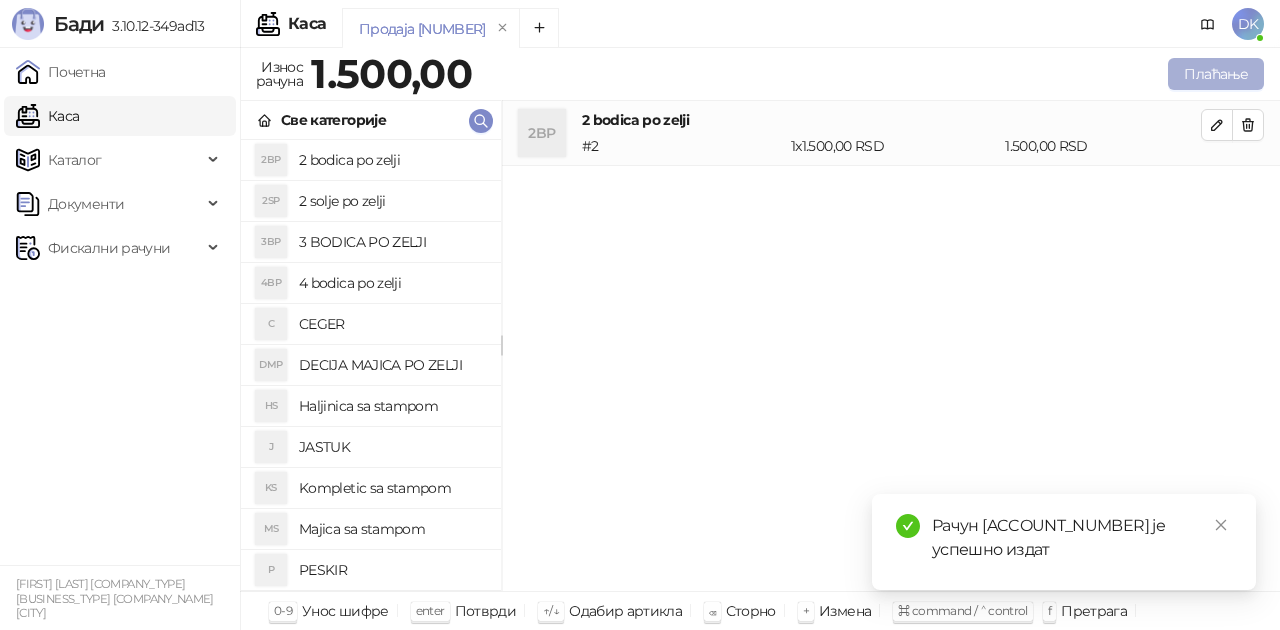 click on "Плаћање" at bounding box center [1216, 74] 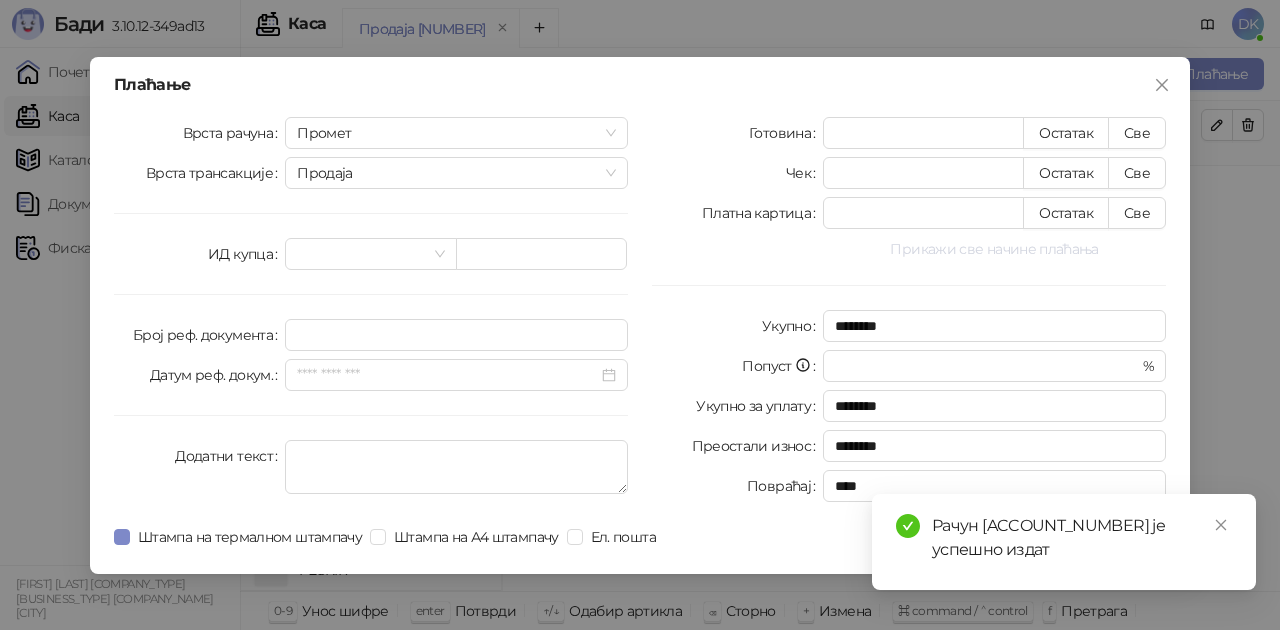 click on "Прикажи све начине плаћања" at bounding box center (994, 249) 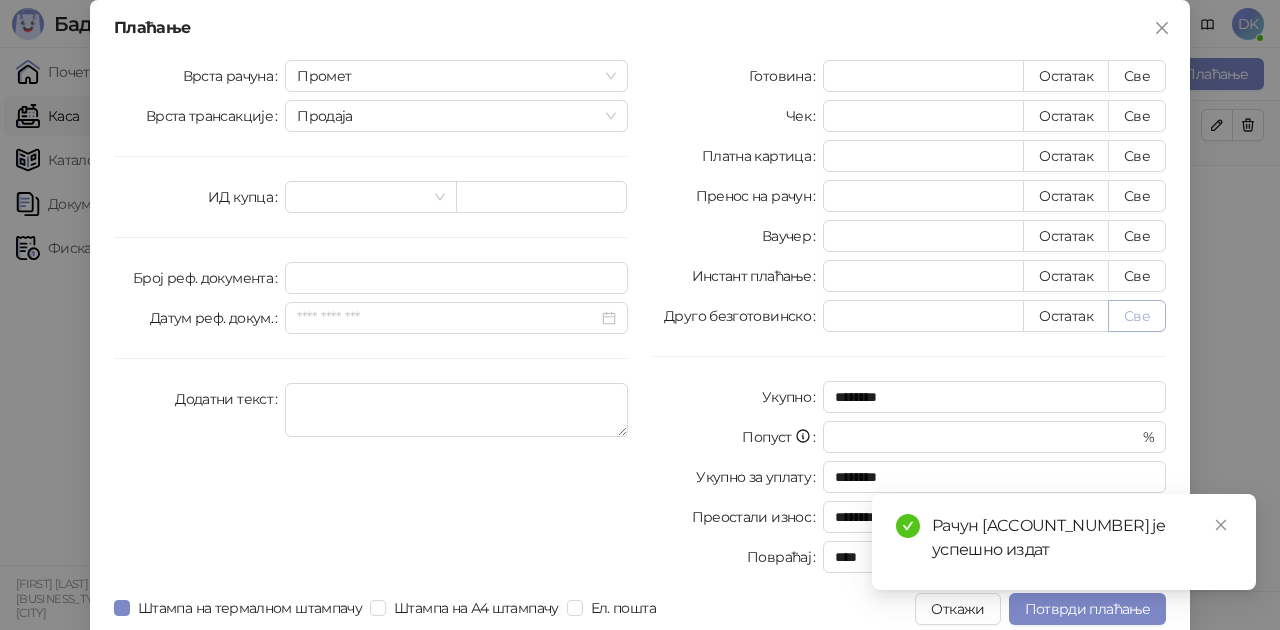click on "Све" at bounding box center [1137, 316] 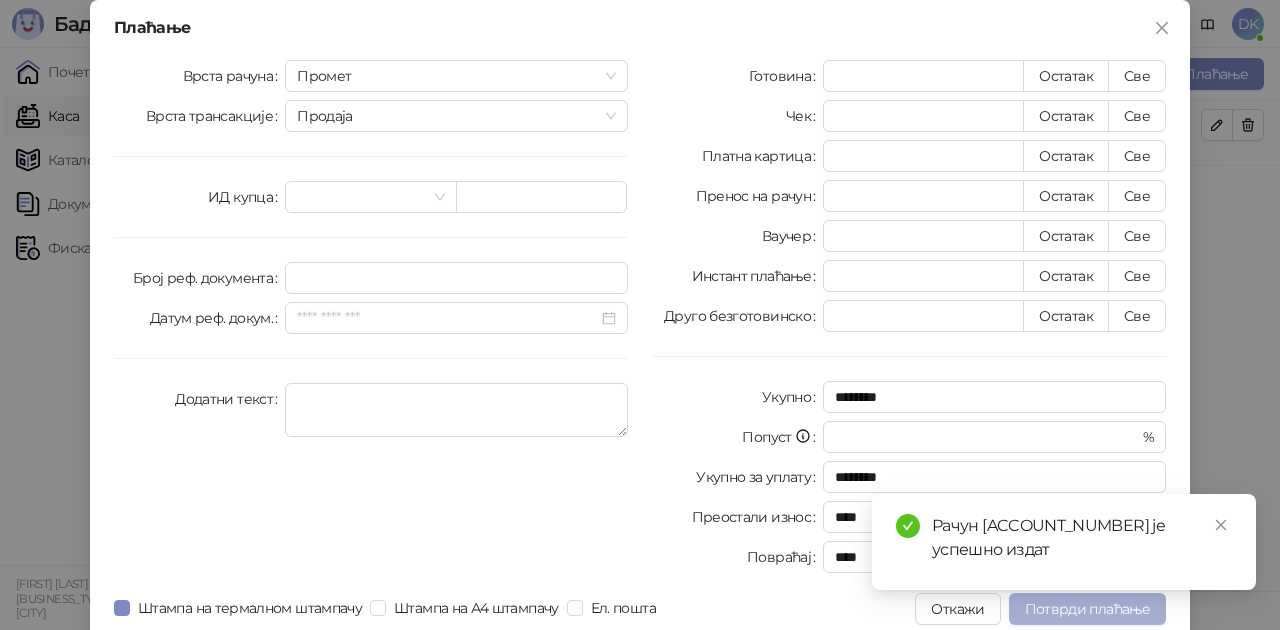 click on "Потврди плаћање" at bounding box center [1087, 609] 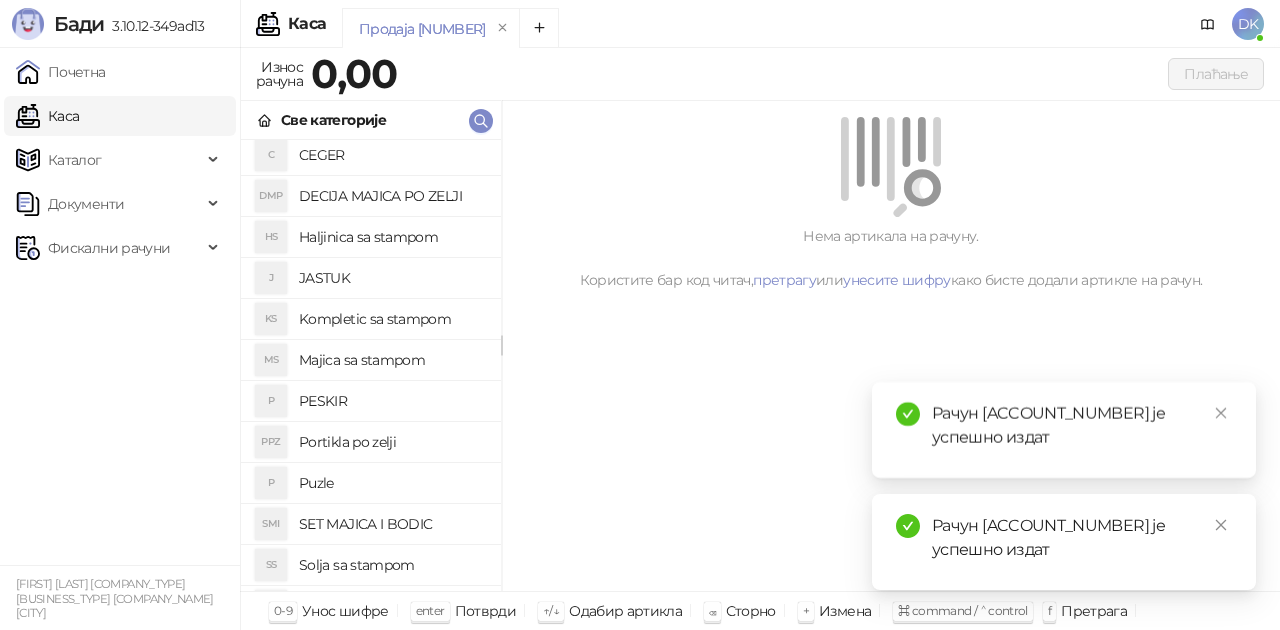 scroll, scrollTop: 200, scrollLeft: 0, axis: vertical 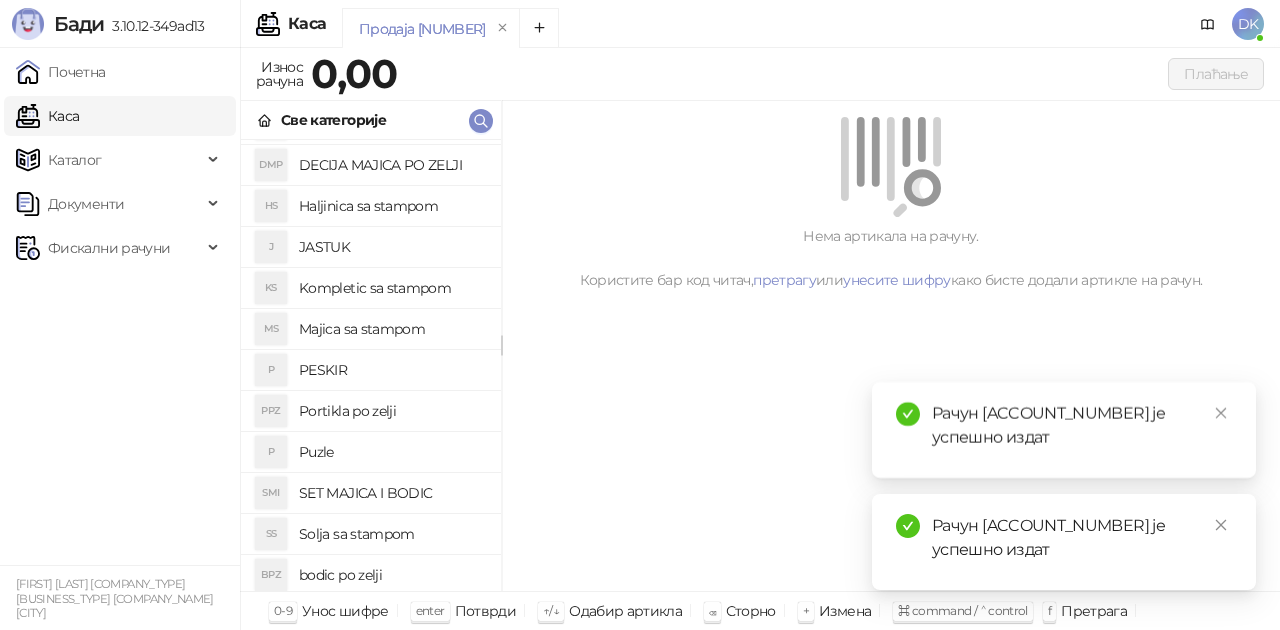 click on "SET MAJICA I BODIC" at bounding box center (392, 493) 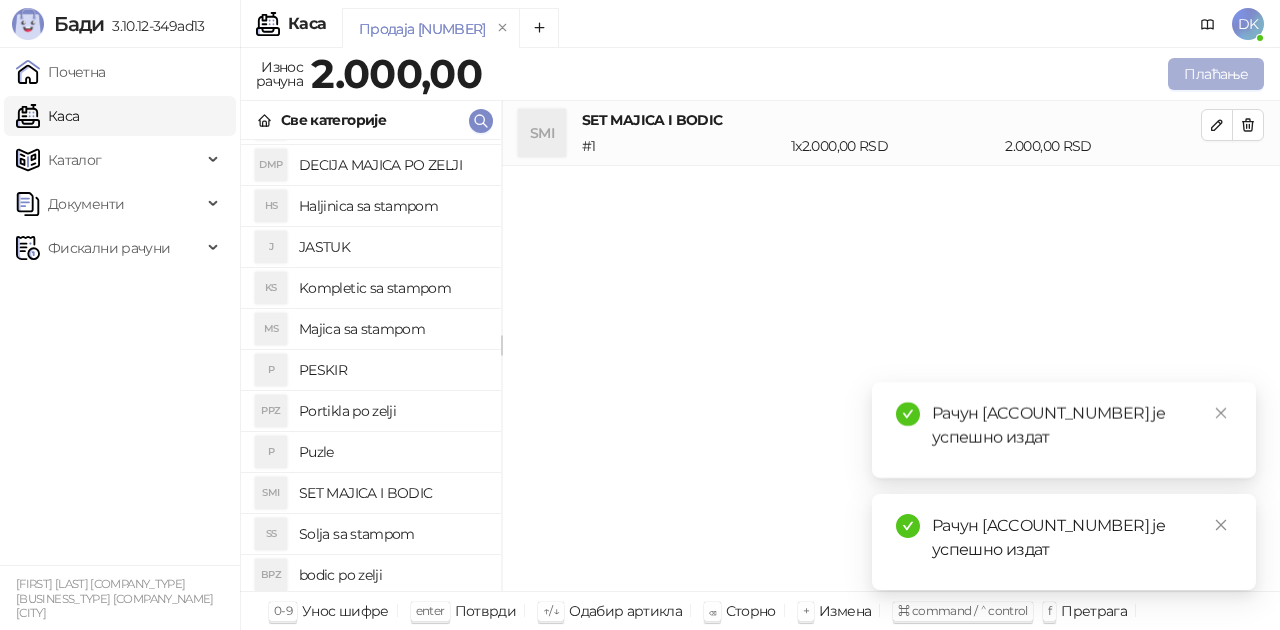 click on "Плаћање" at bounding box center (1216, 74) 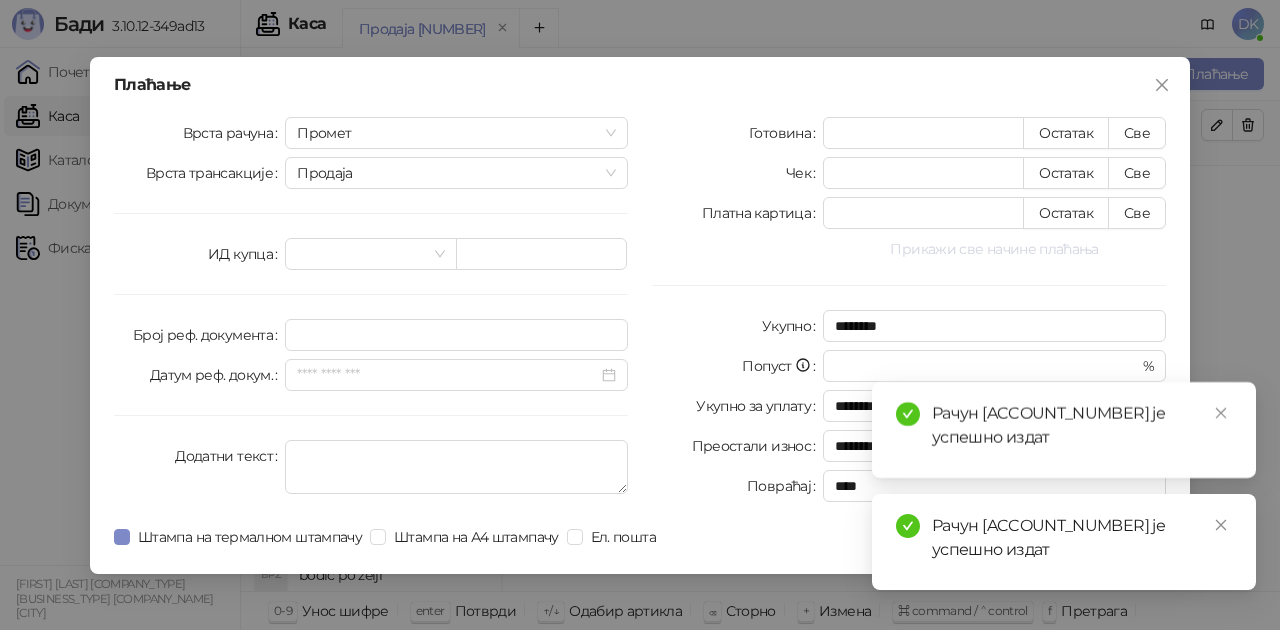 click on "Прикажи све начине плаћања" at bounding box center (994, 249) 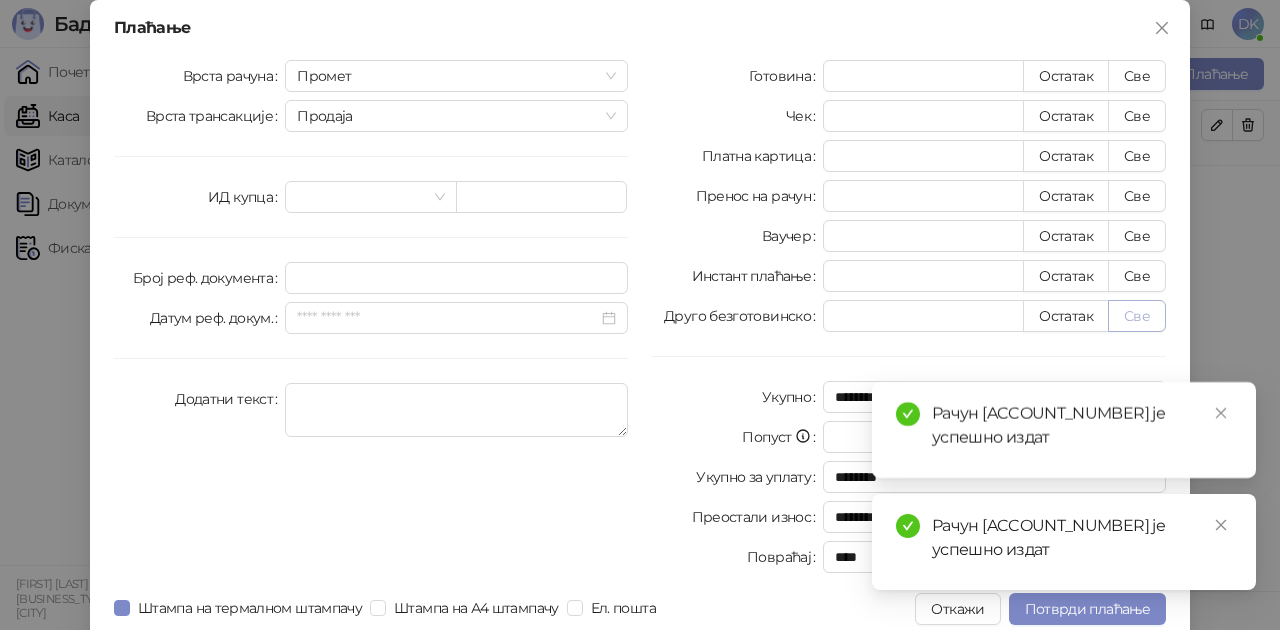 click on "Све" at bounding box center [1137, 316] 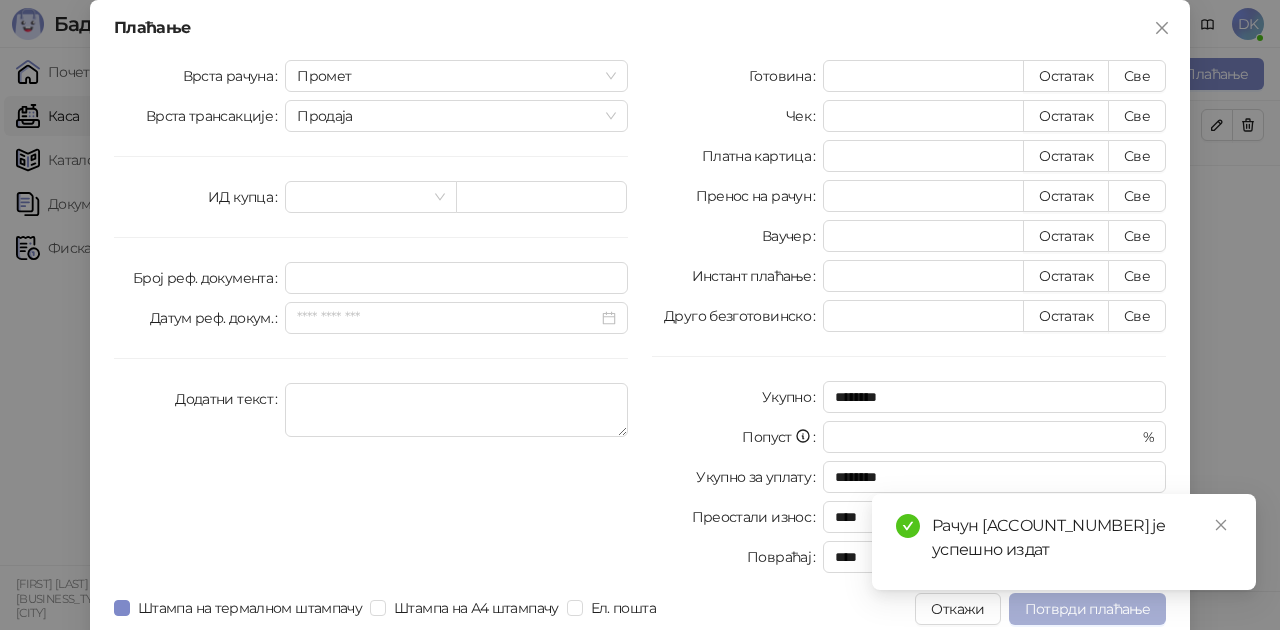 click on "Потврди плаћање" at bounding box center (1087, 609) 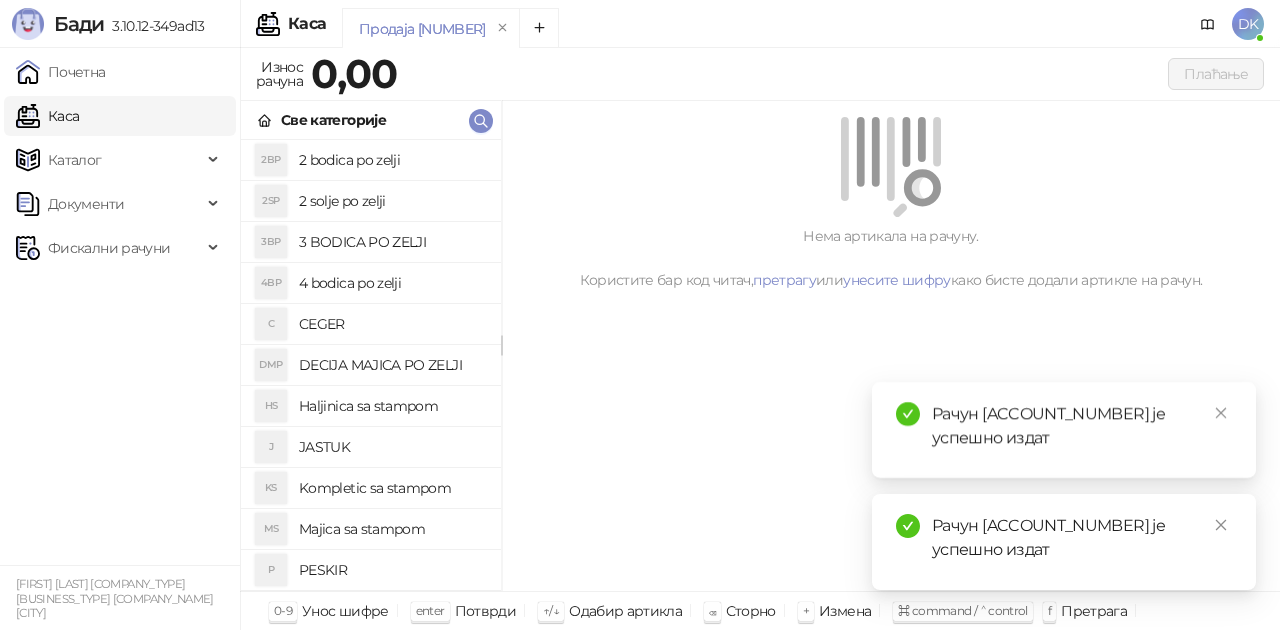 scroll, scrollTop: 200, scrollLeft: 0, axis: vertical 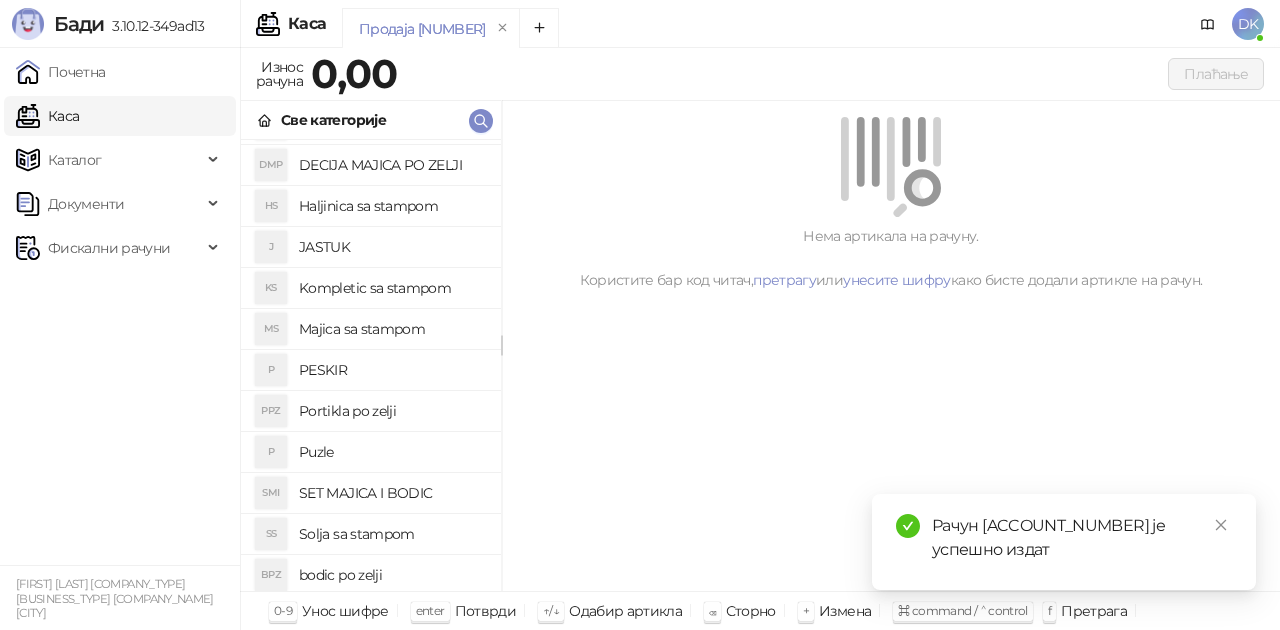 click on "Majica sa stampom" at bounding box center (392, 329) 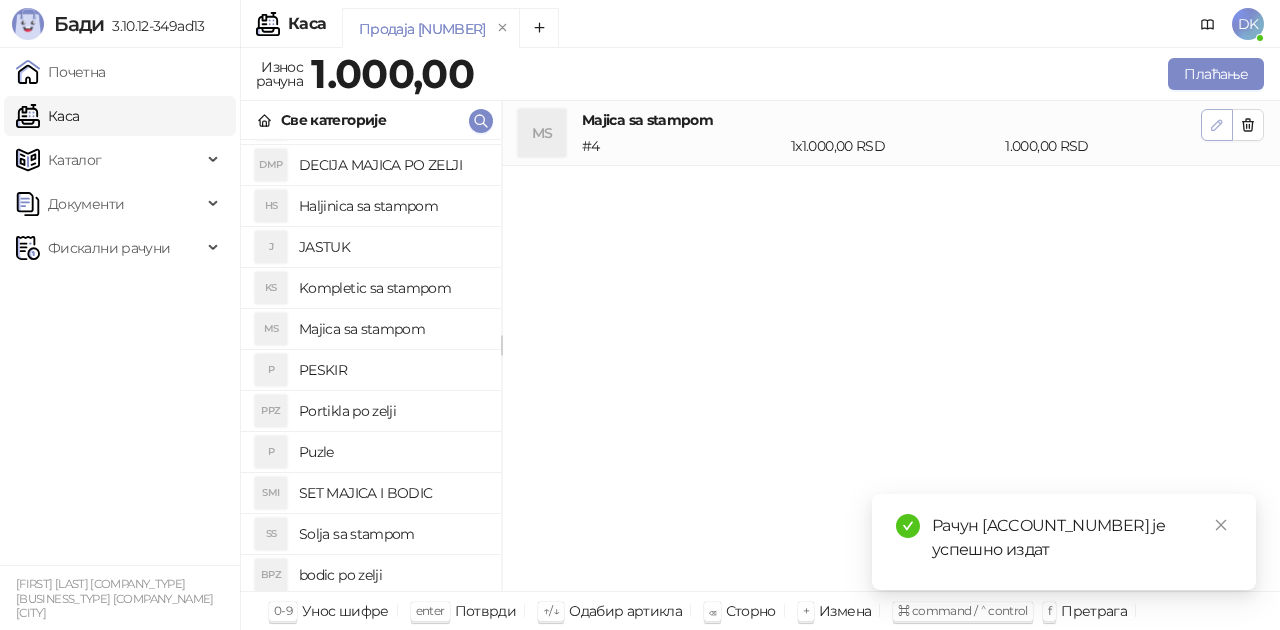 click 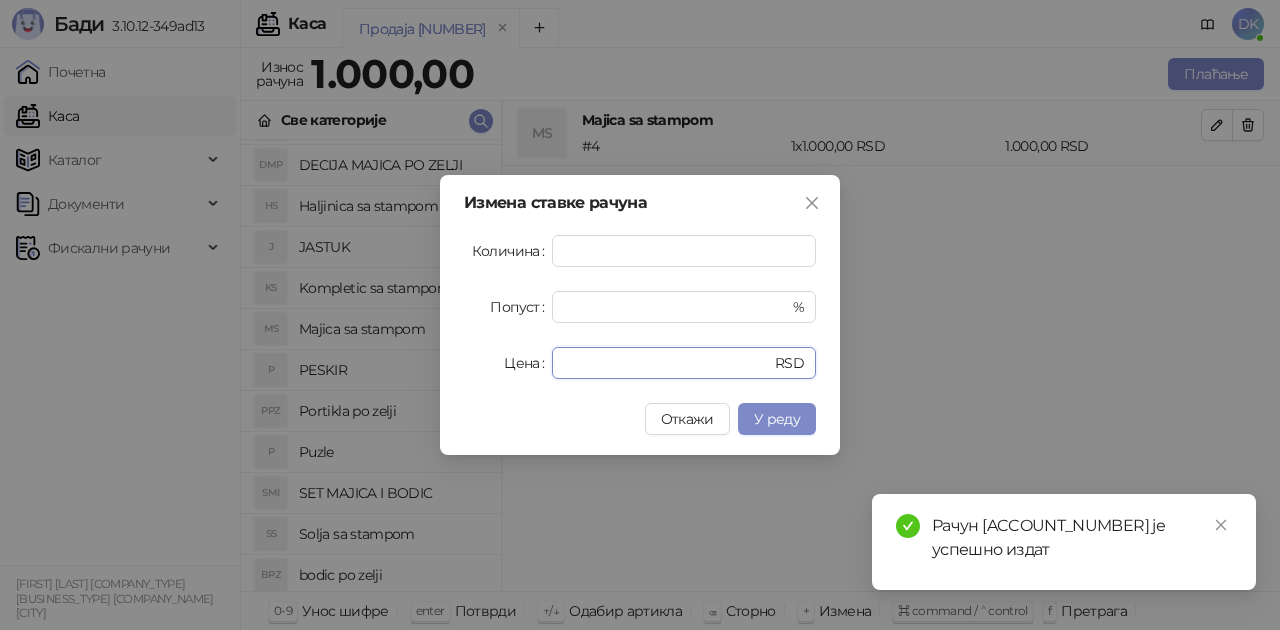 drag, startPoint x: 602, startPoint y: 360, endPoint x: 462, endPoint y: 333, distance: 142.5798 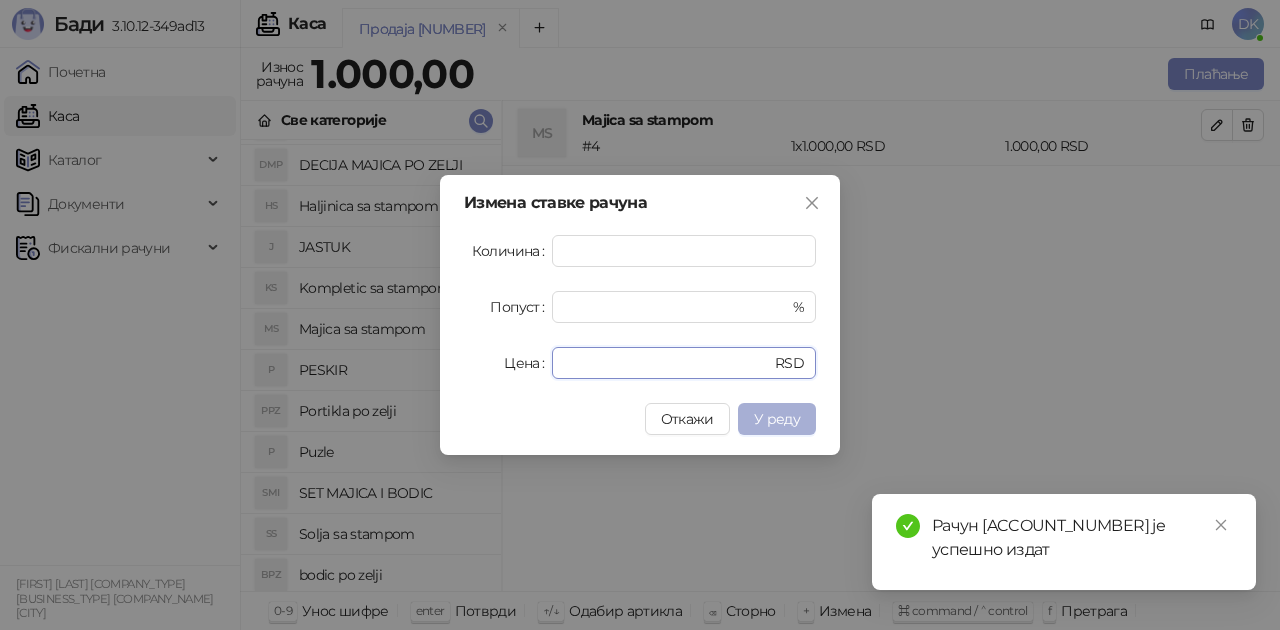 type on "****" 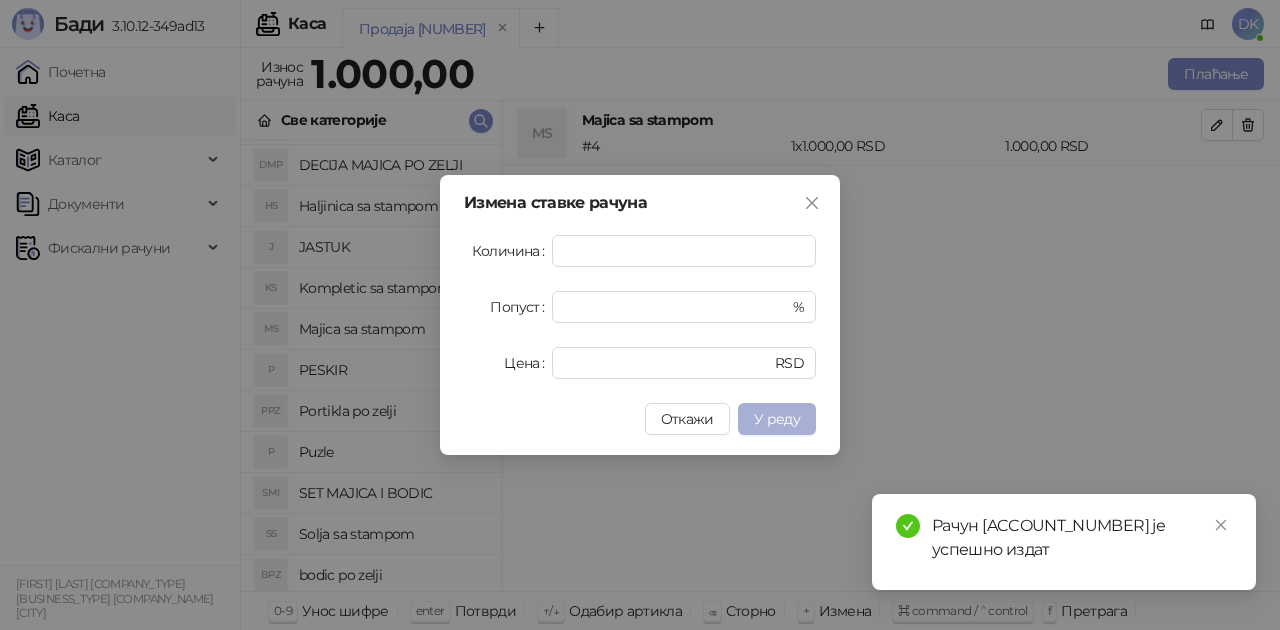 click on "У реду" at bounding box center (777, 419) 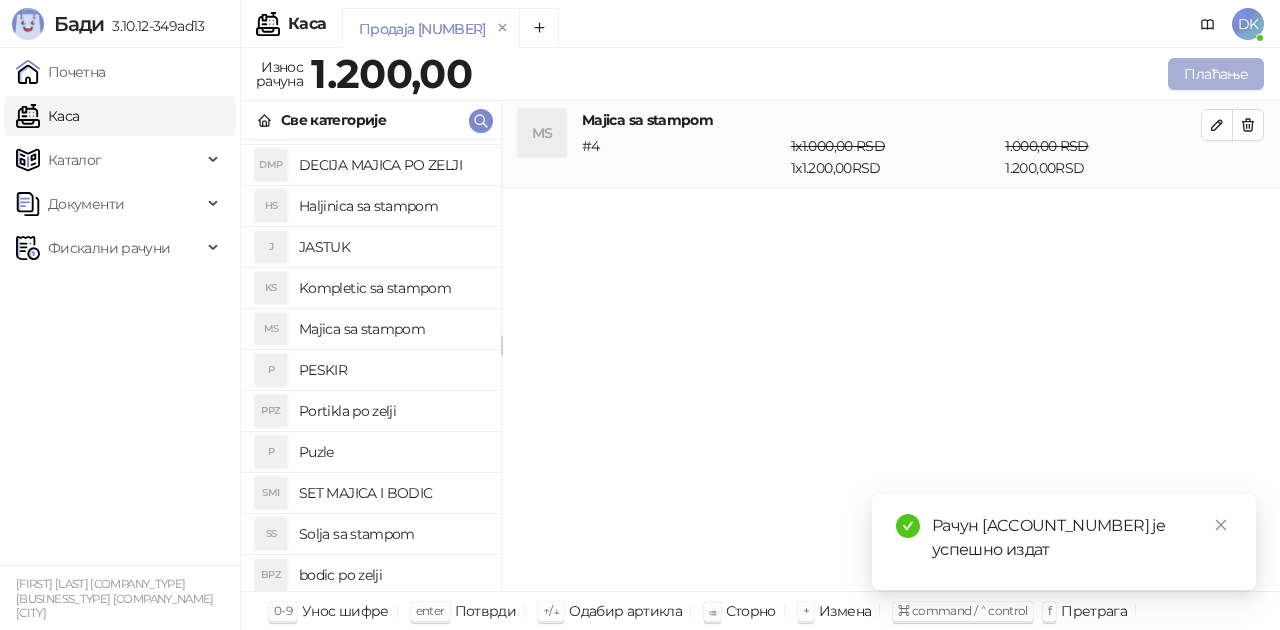 click on "Плаћање" at bounding box center (1216, 74) 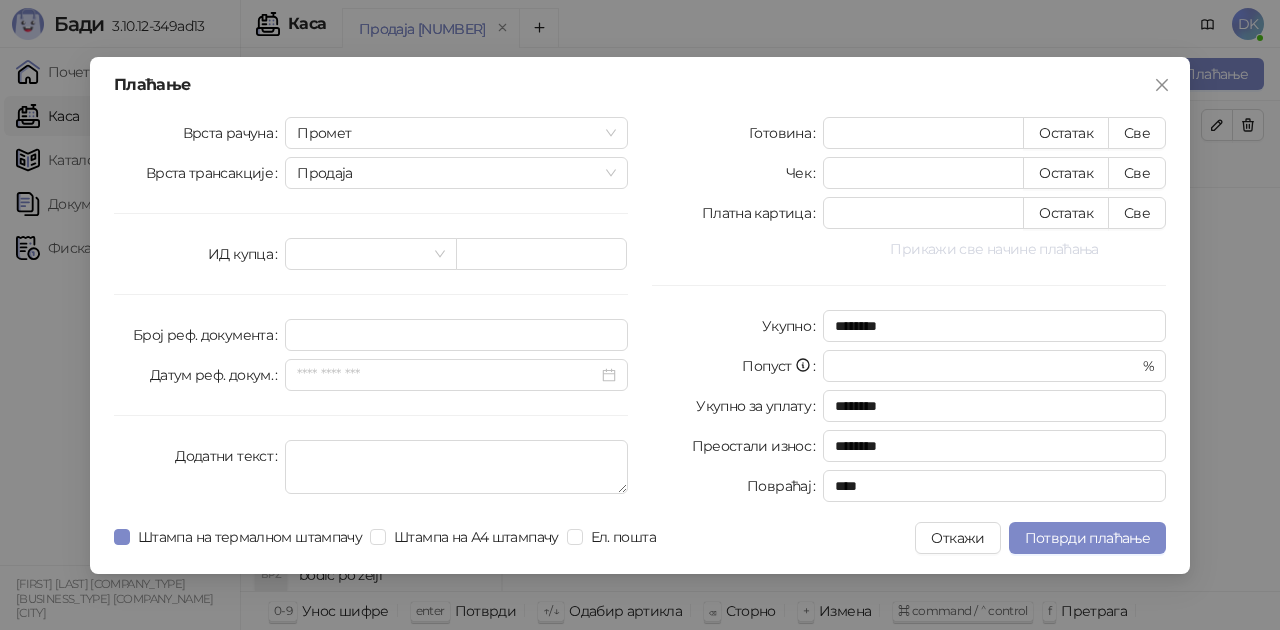 click on "Прикажи све начине плаћања" at bounding box center (994, 249) 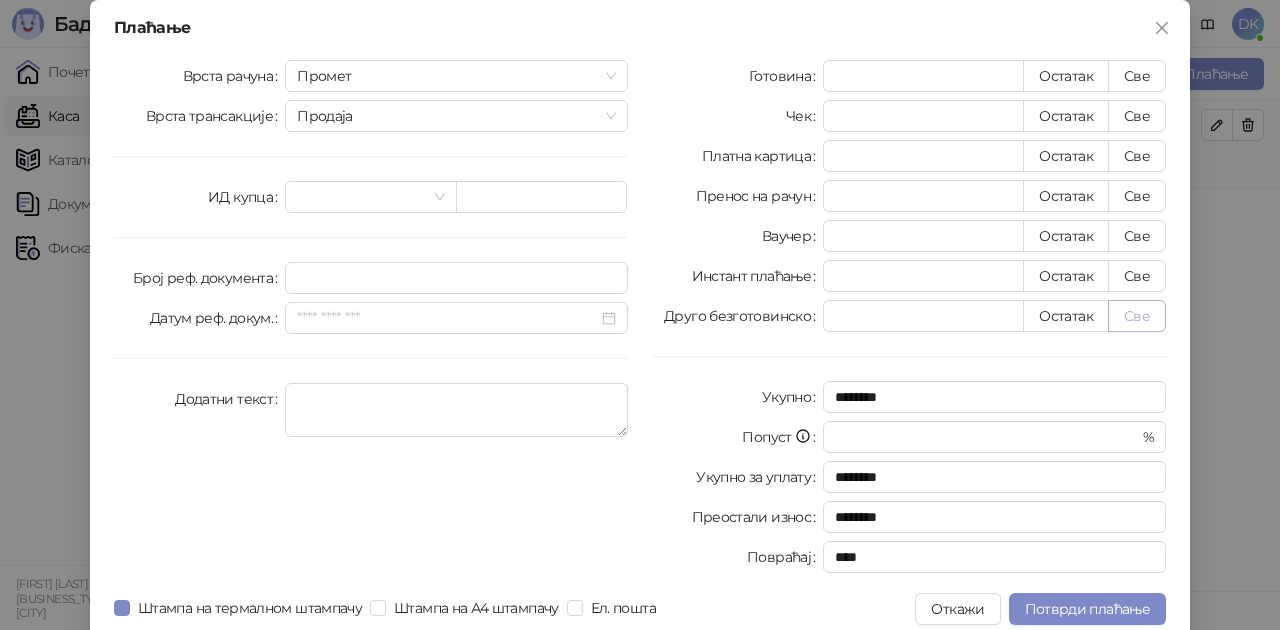 click on "Све" at bounding box center (1137, 316) 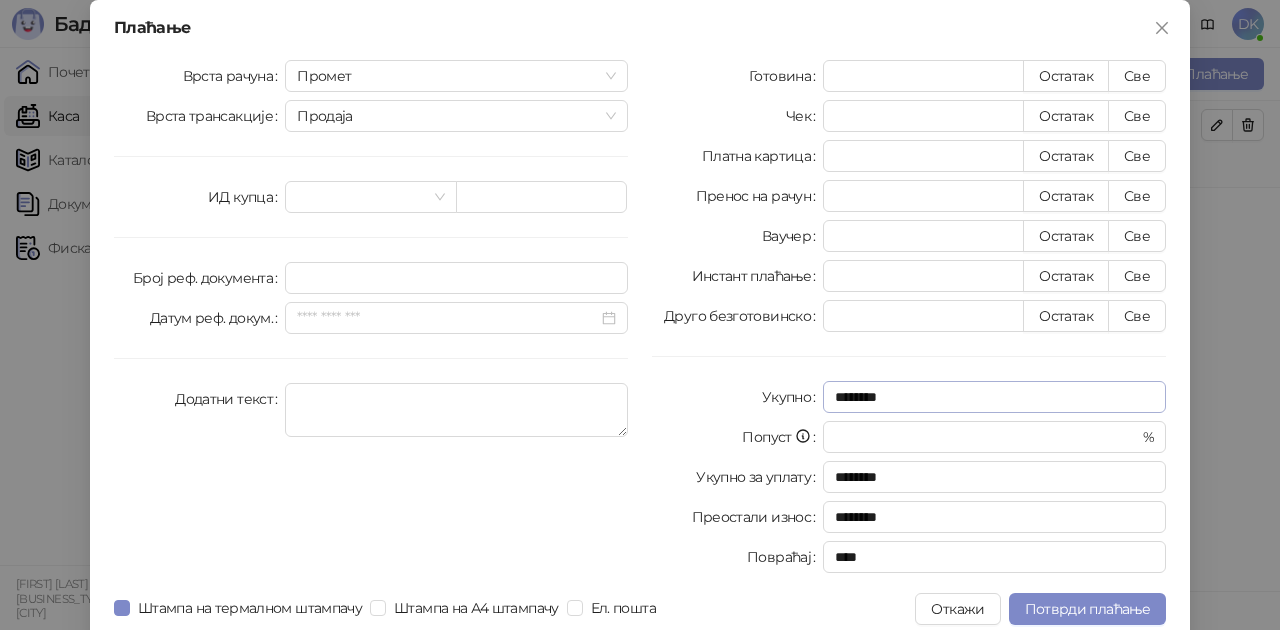 type on "****" 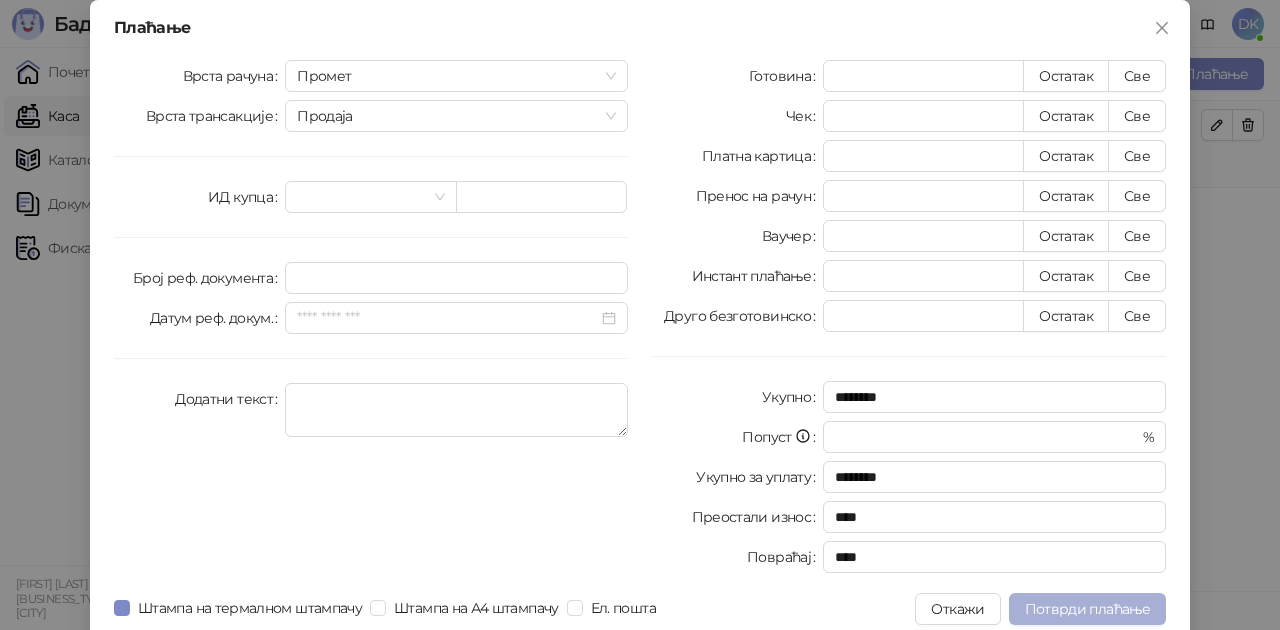 click on "Потврди плаћање" at bounding box center (1087, 609) 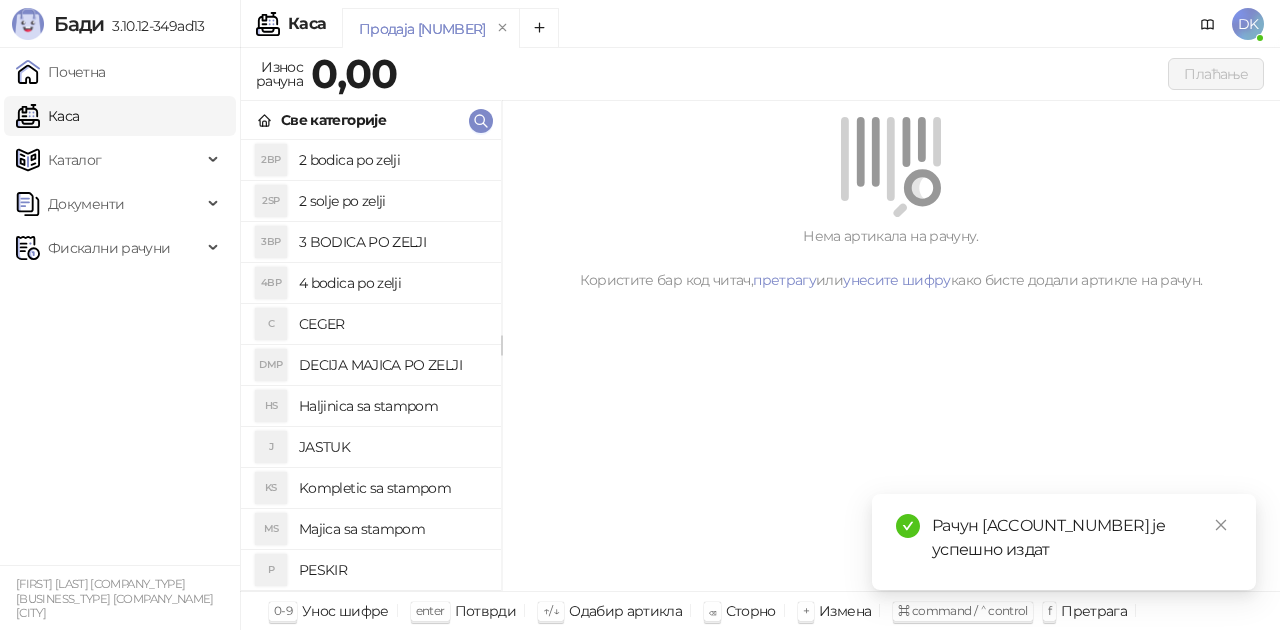 click on "Majica sa stampom" at bounding box center (392, 529) 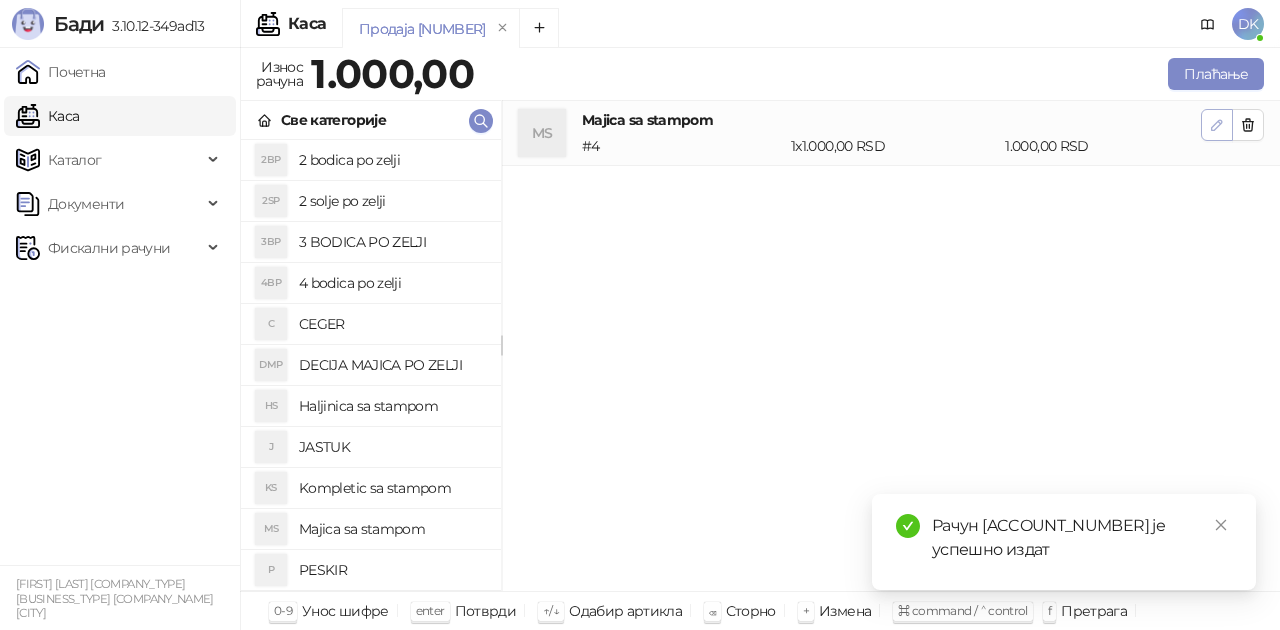 click 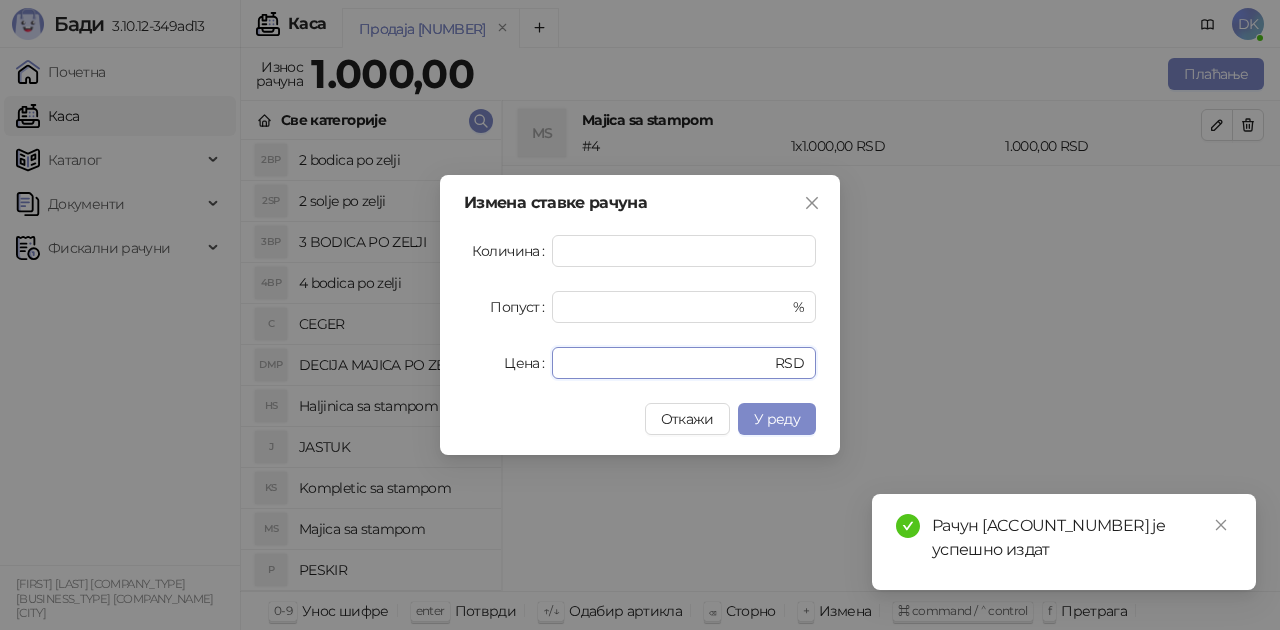 drag, startPoint x: 664, startPoint y: 369, endPoint x: 401, endPoint y: 339, distance: 264.7055 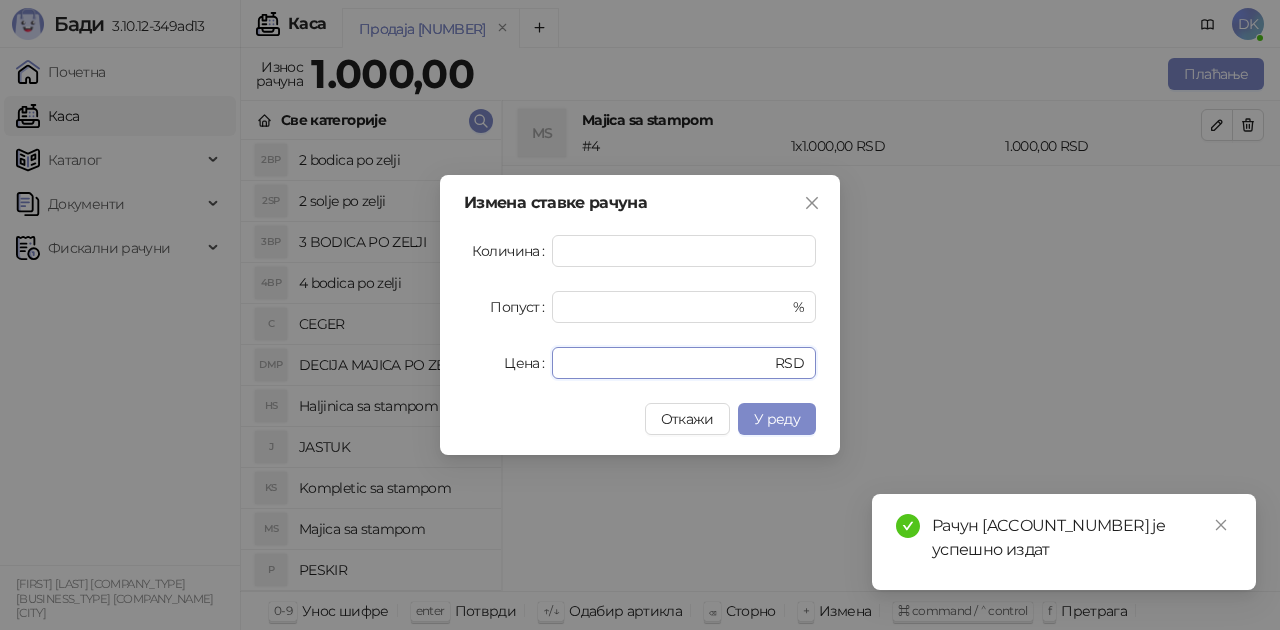 type on "***" 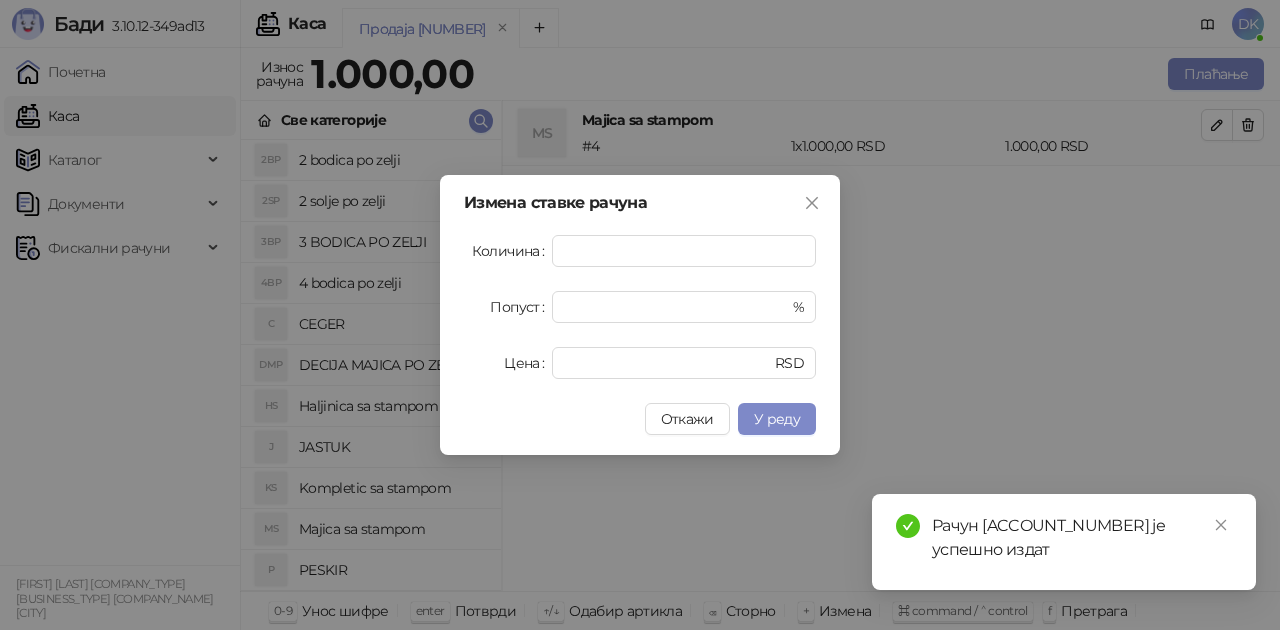 type 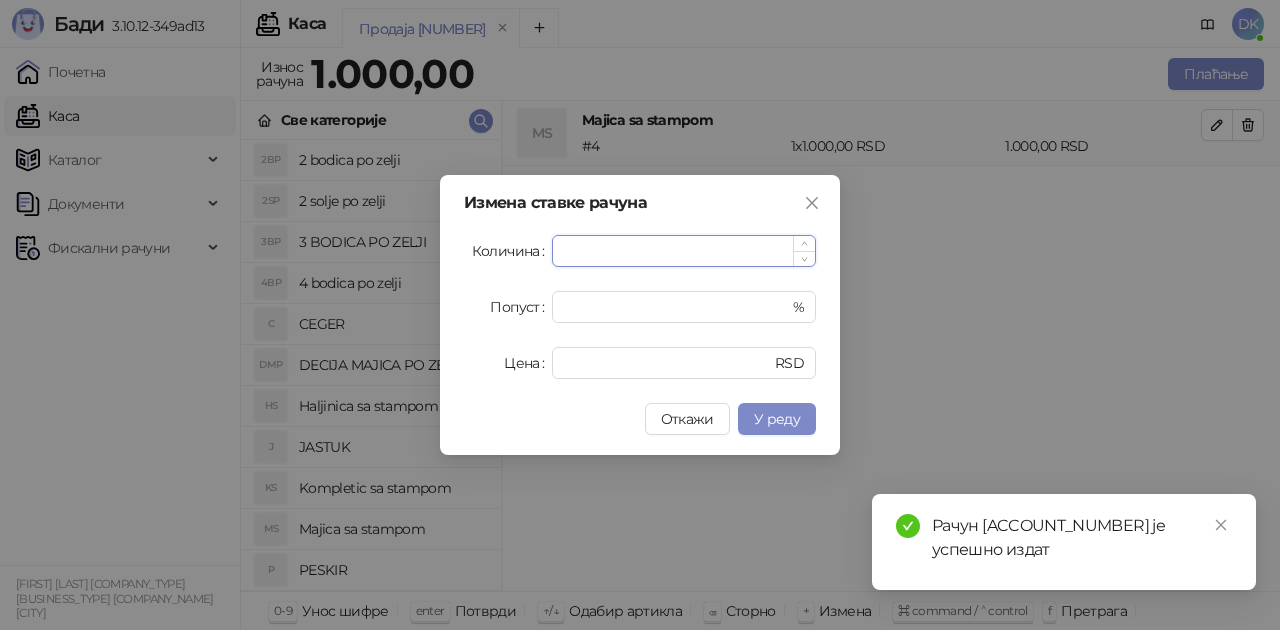 click on "*" at bounding box center [684, 251] 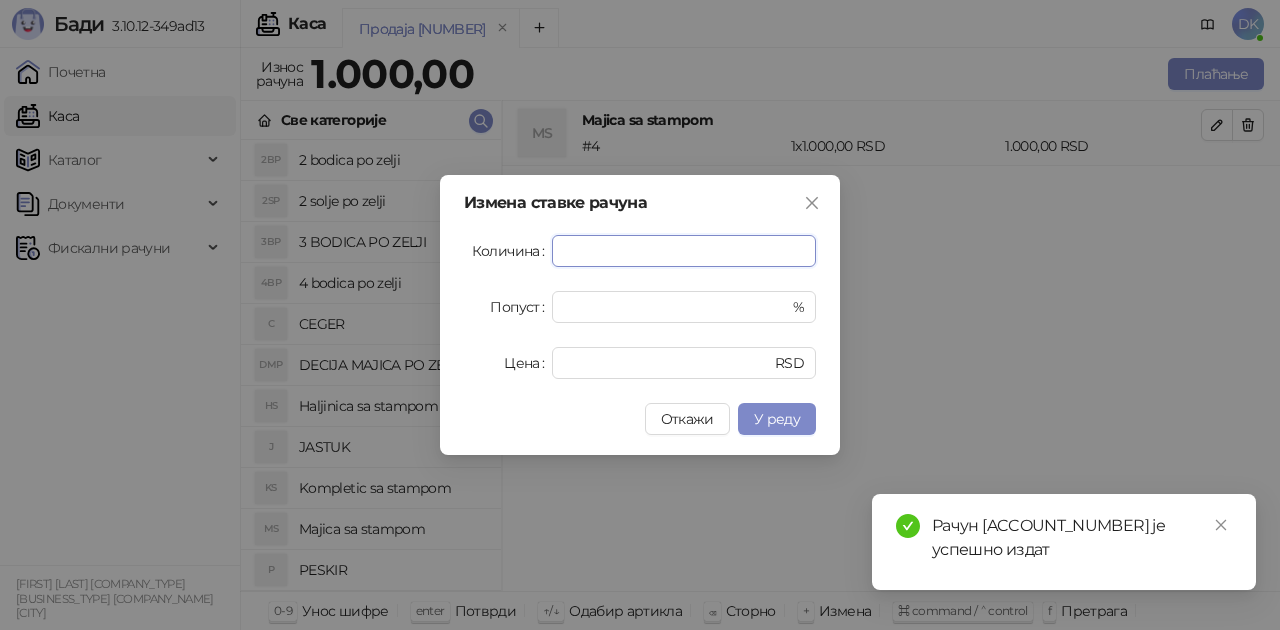 drag, startPoint x: 601, startPoint y: 242, endPoint x: 390, endPoint y: 236, distance: 211.0853 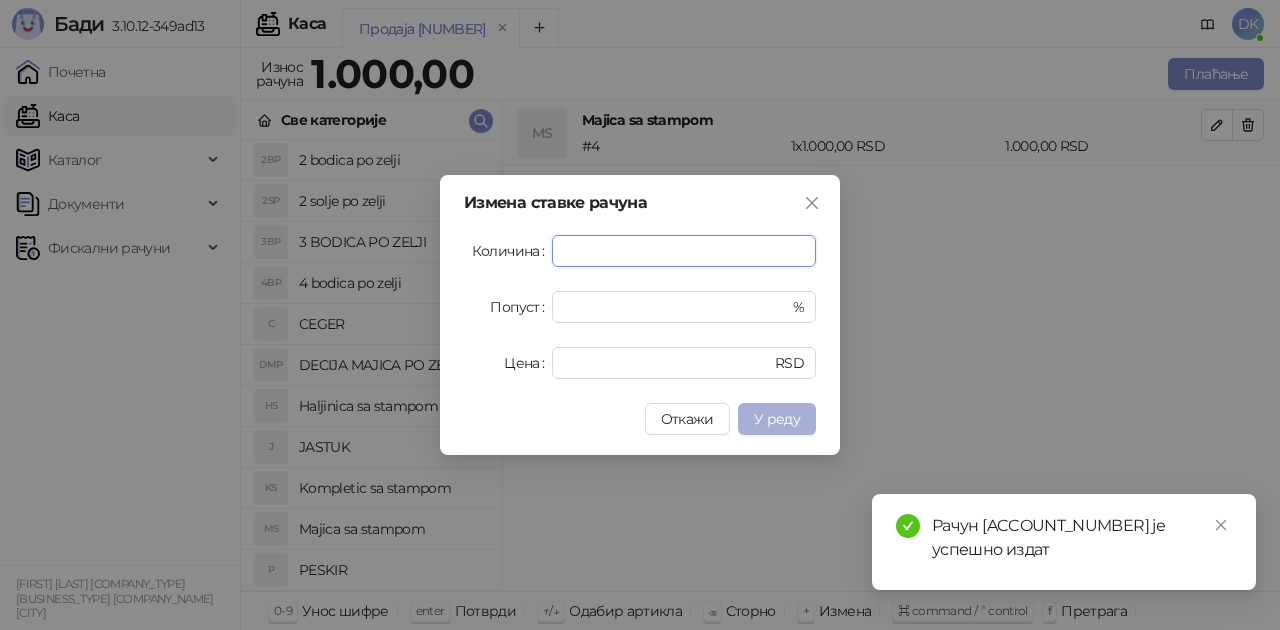 type on "*" 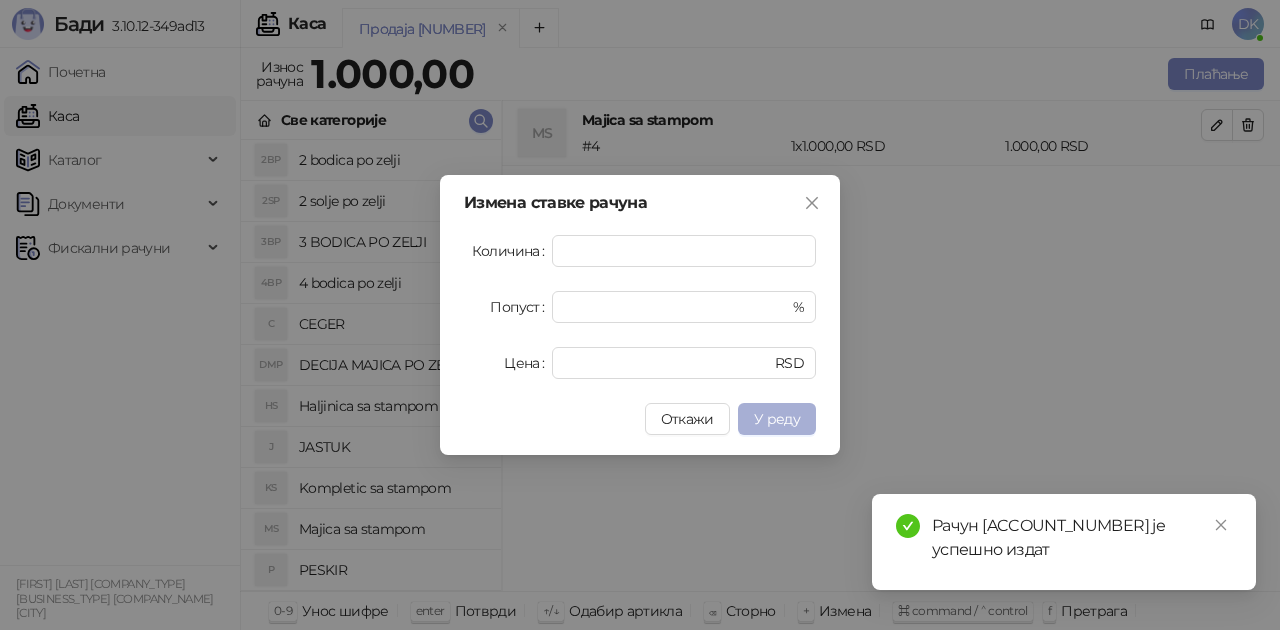 click on "У реду" at bounding box center [777, 419] 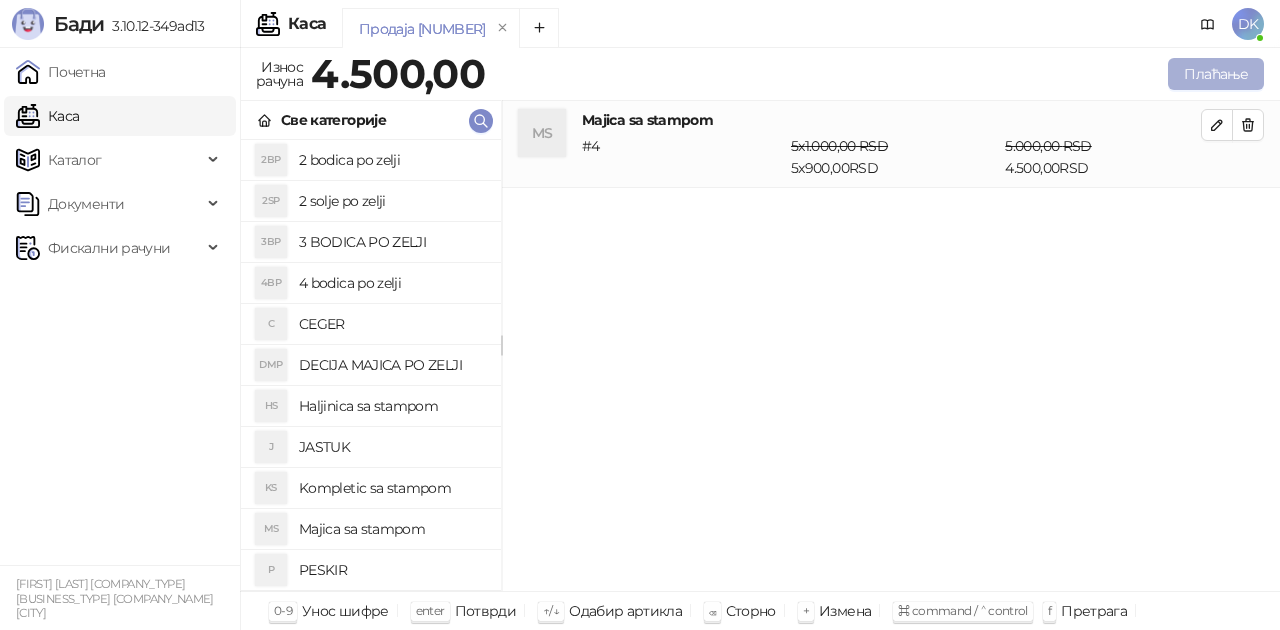 click on "Плаћање" at bounding box center [1216, 74] 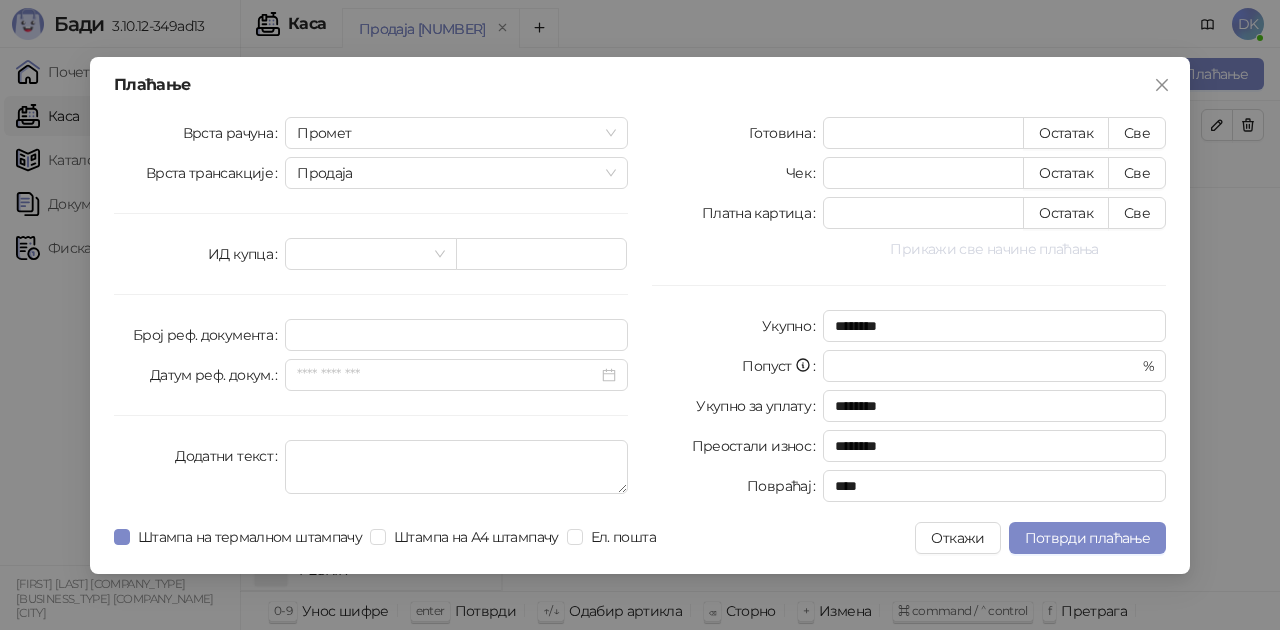 click on "Прикажи све начине плаћања" at bounding box center (994, 249) 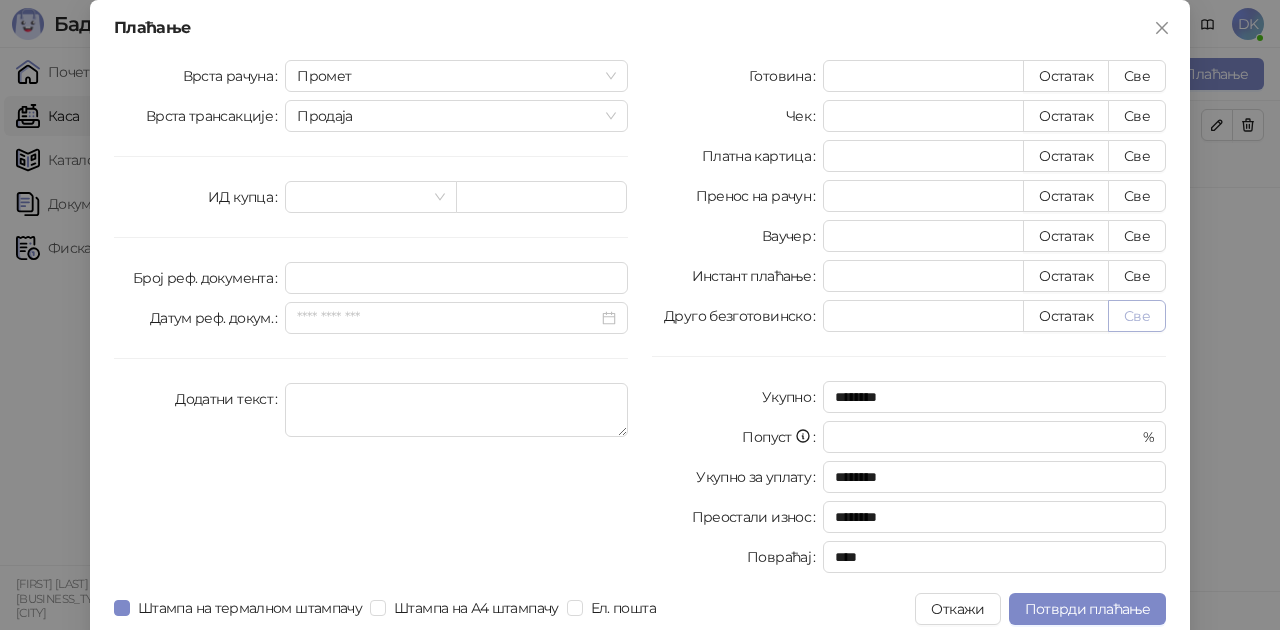 click on "Све" at bounding box center [1137, 316] 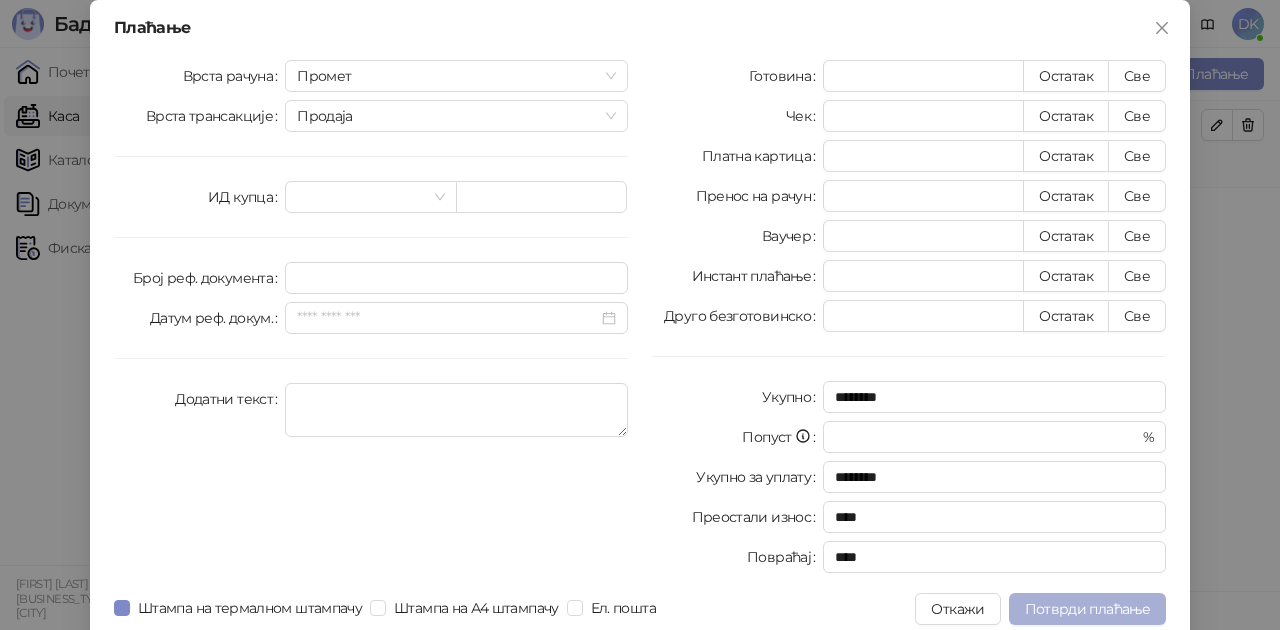click on "Потврди плаћање" at bounding box center (1087, 609) 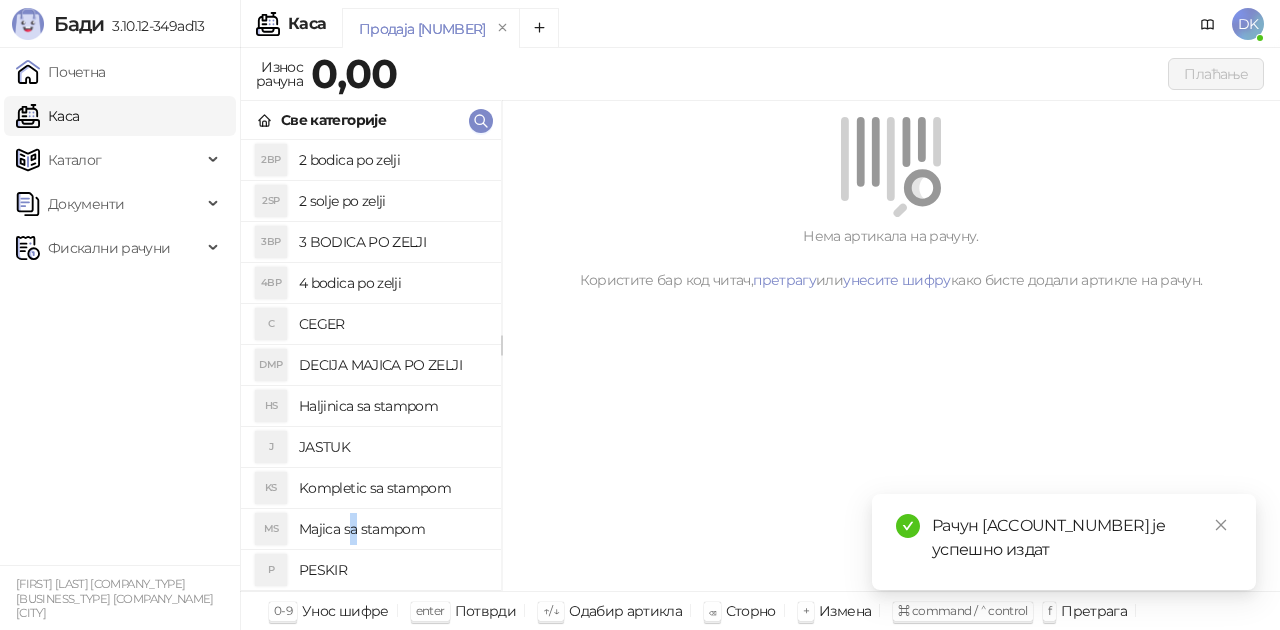 drag, startPoint x: 354, startPoint y: 532, endPoint x: 464, endPoint y: 512, distance: 111.8034 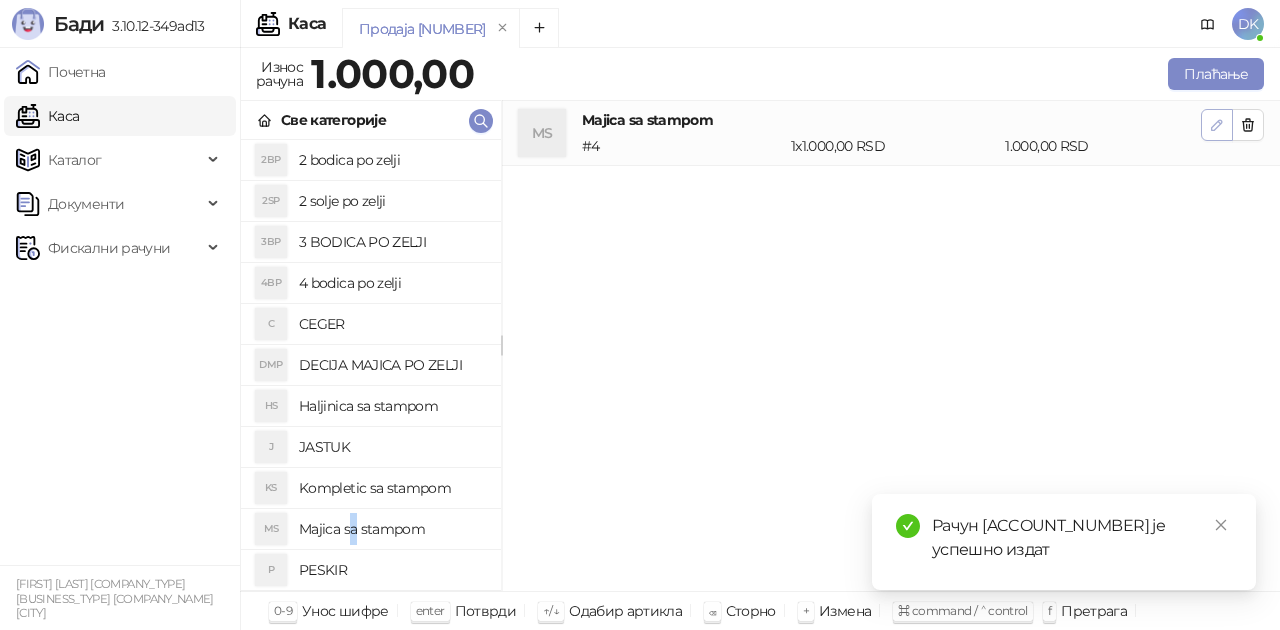 click 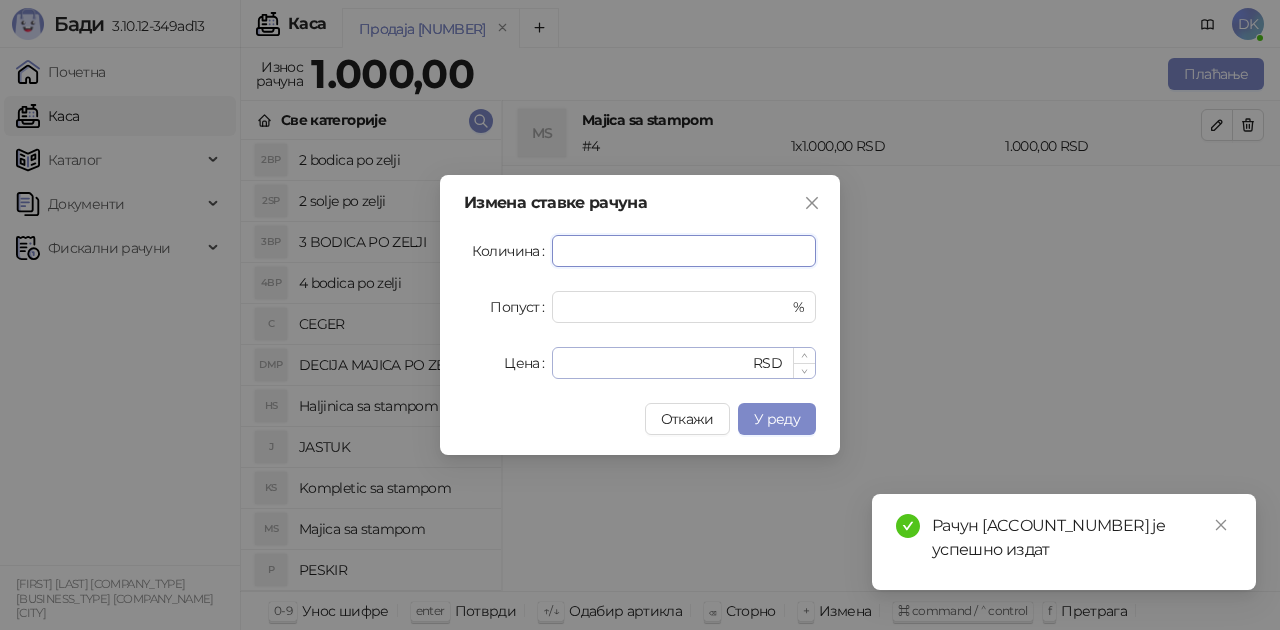 type on "**" 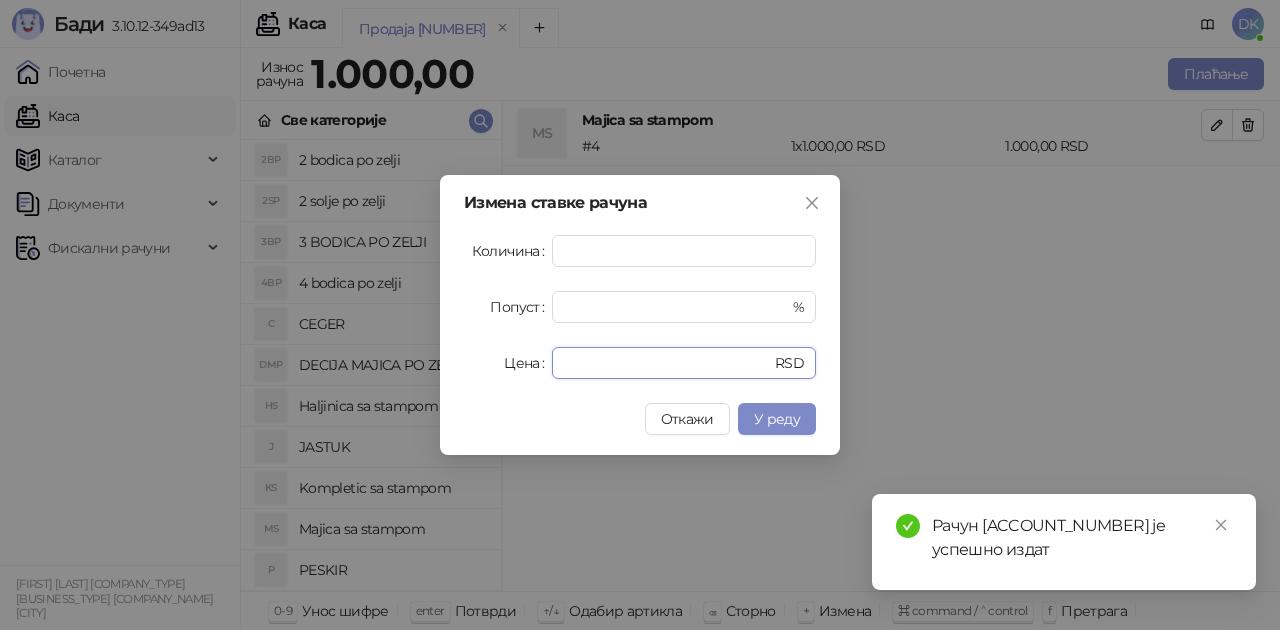 drag, startPoint x: 554, startPoint y: 355, endPoint x: 490, endPoint y: 349, distance: 64.28063 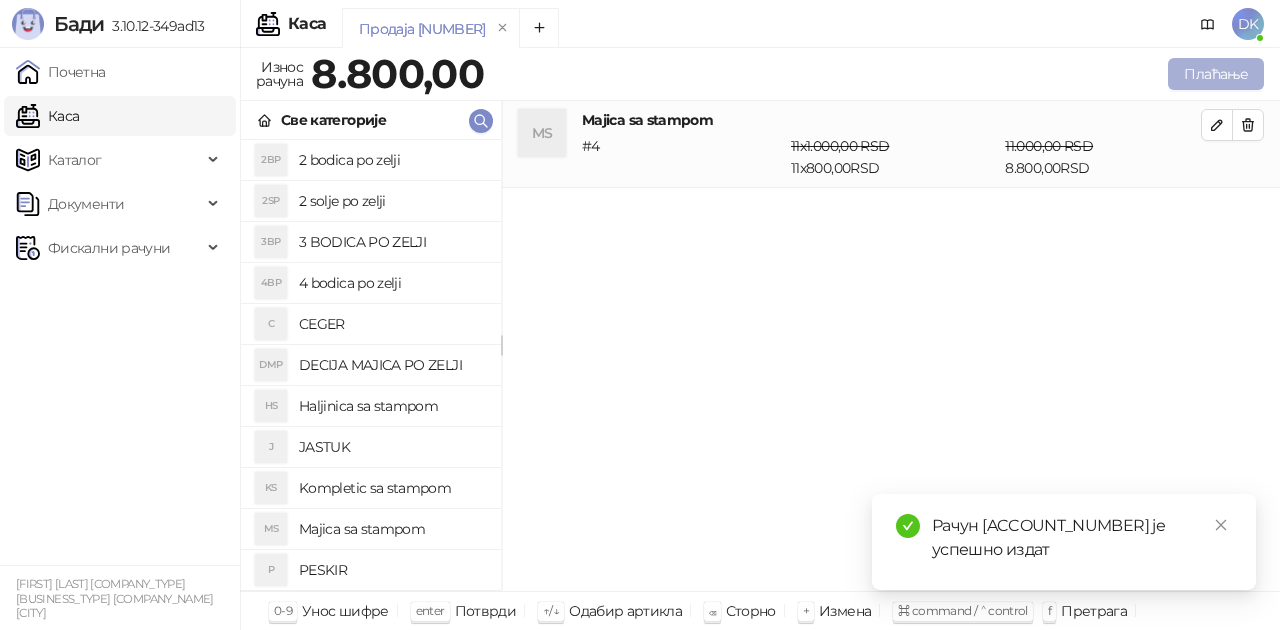 click on "Плаћање" at bounding box center [1216, 74] 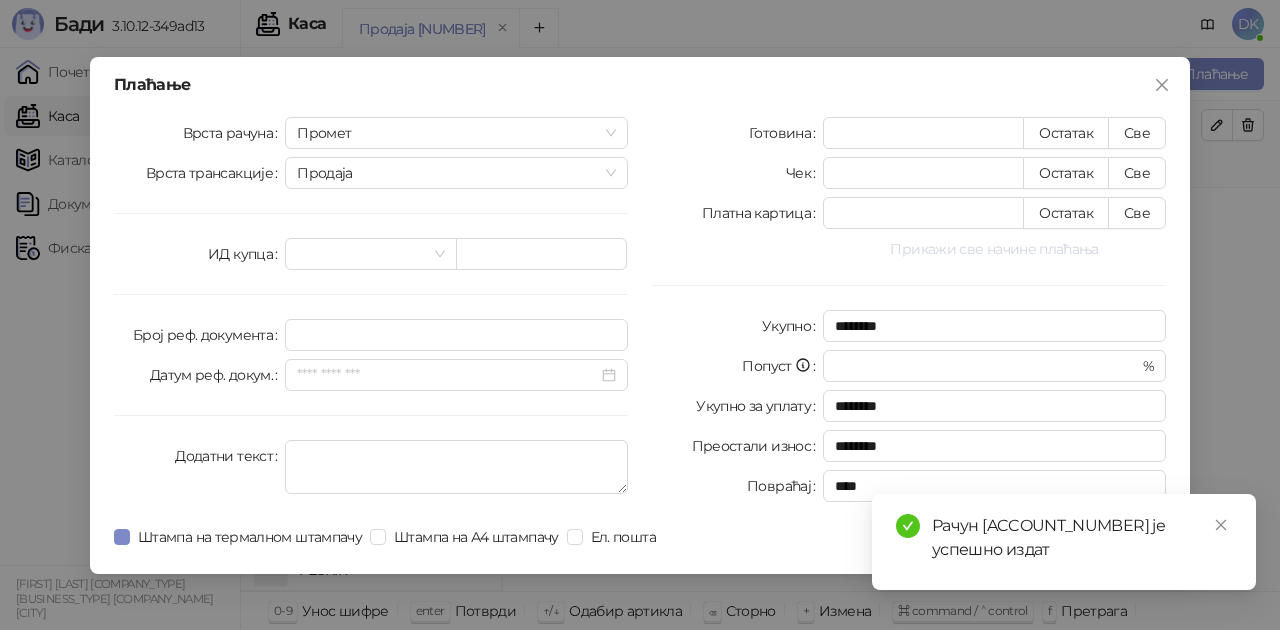 click on "Прикажи све начине плаћања" at bounding box center (994, 249) 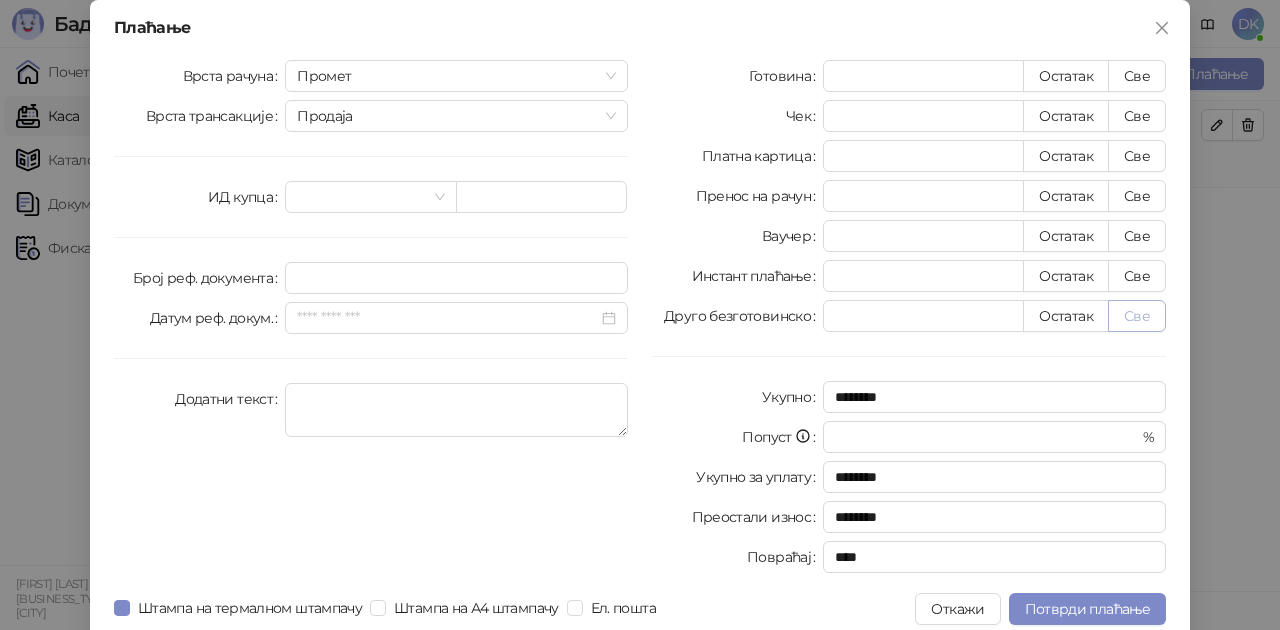 click on "Све" at bounding box center (1137, 316) 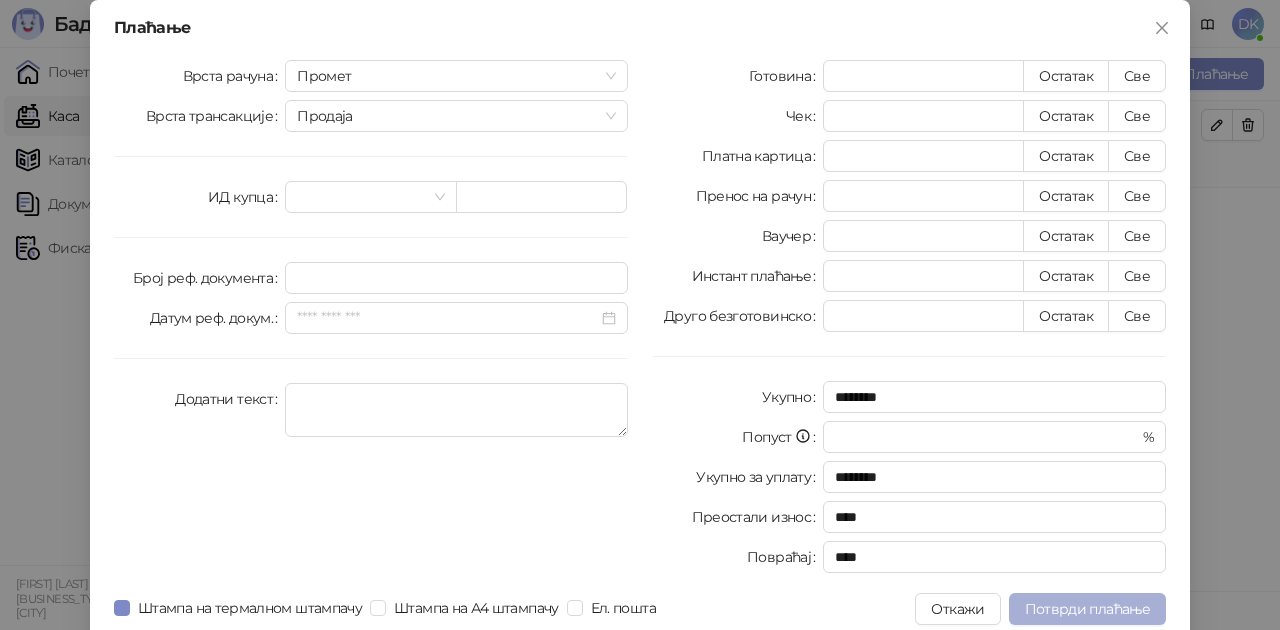 click on "Потврди плаћање" at bounding box center [1087, 609] 